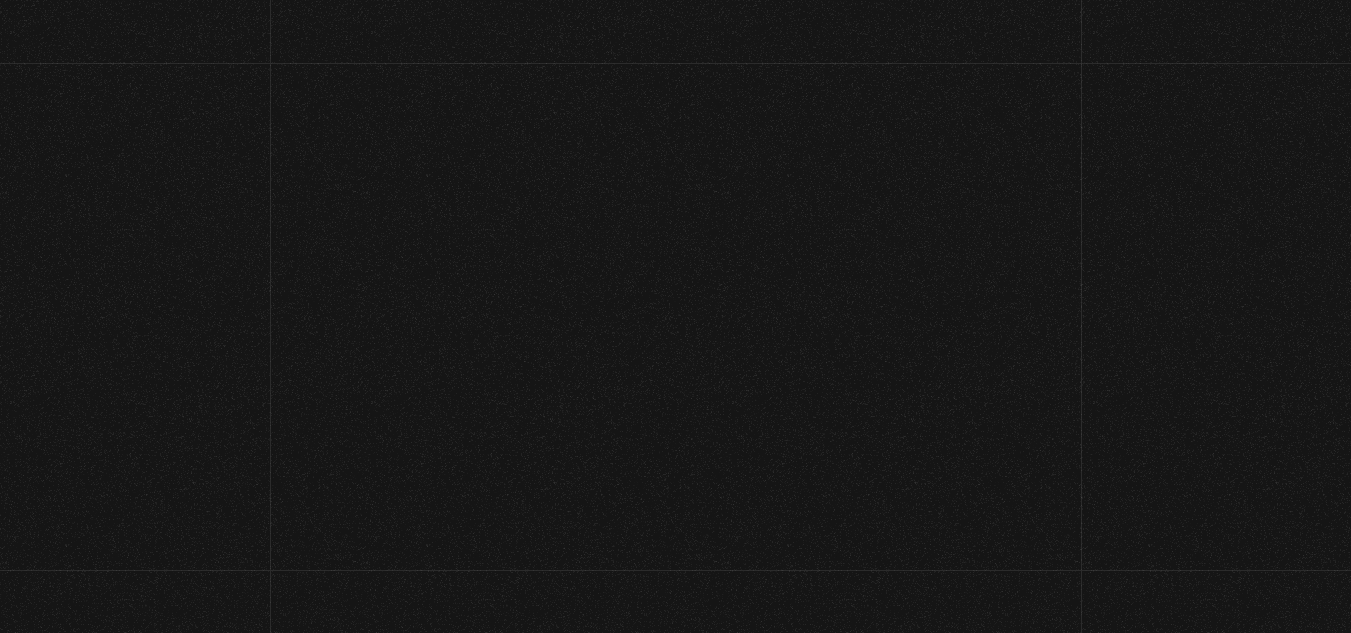 scroll, scrollTop: 0, scrollLeft: 0, axis: both 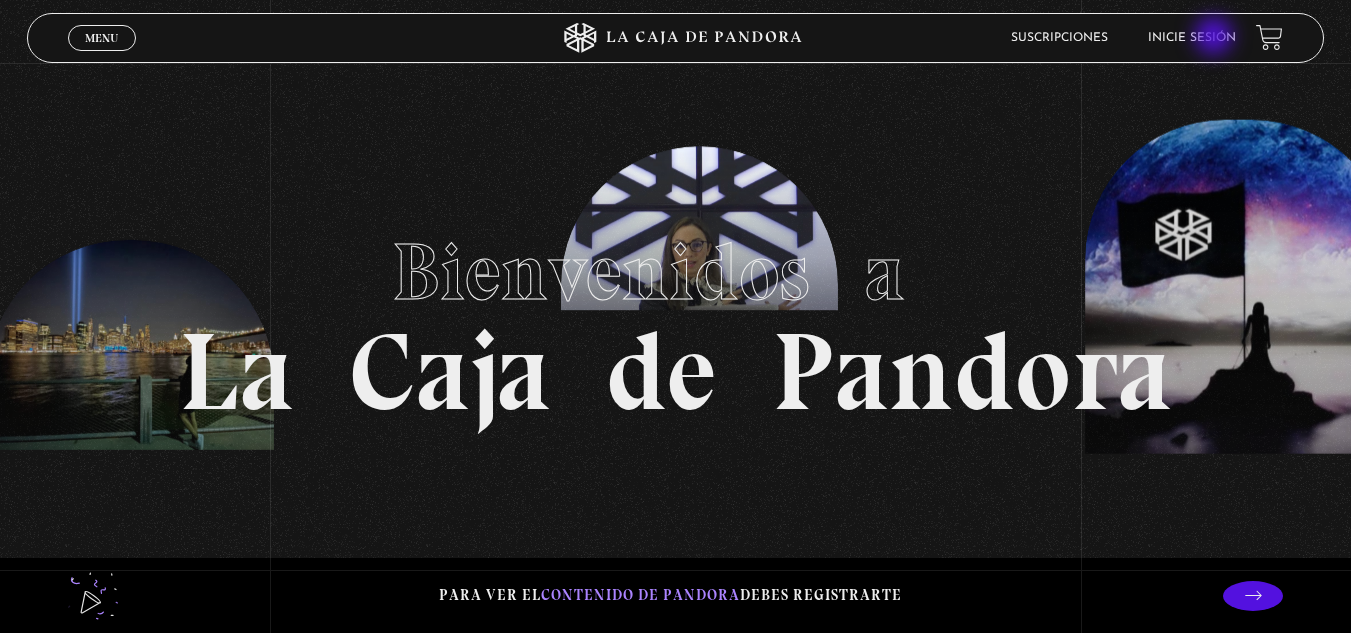 click on "Inicie sesión" at bounding box center (1192, 38) 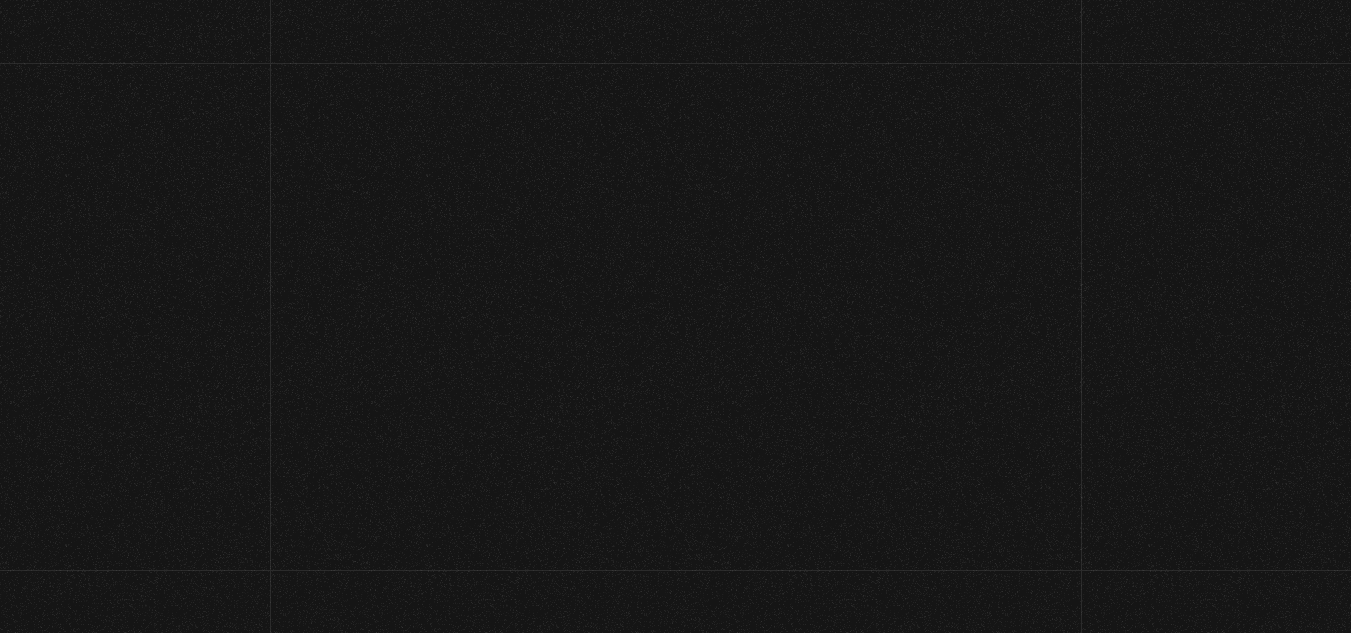 scroll, scrollTop: 0, scrollLeft: 0, axis: both 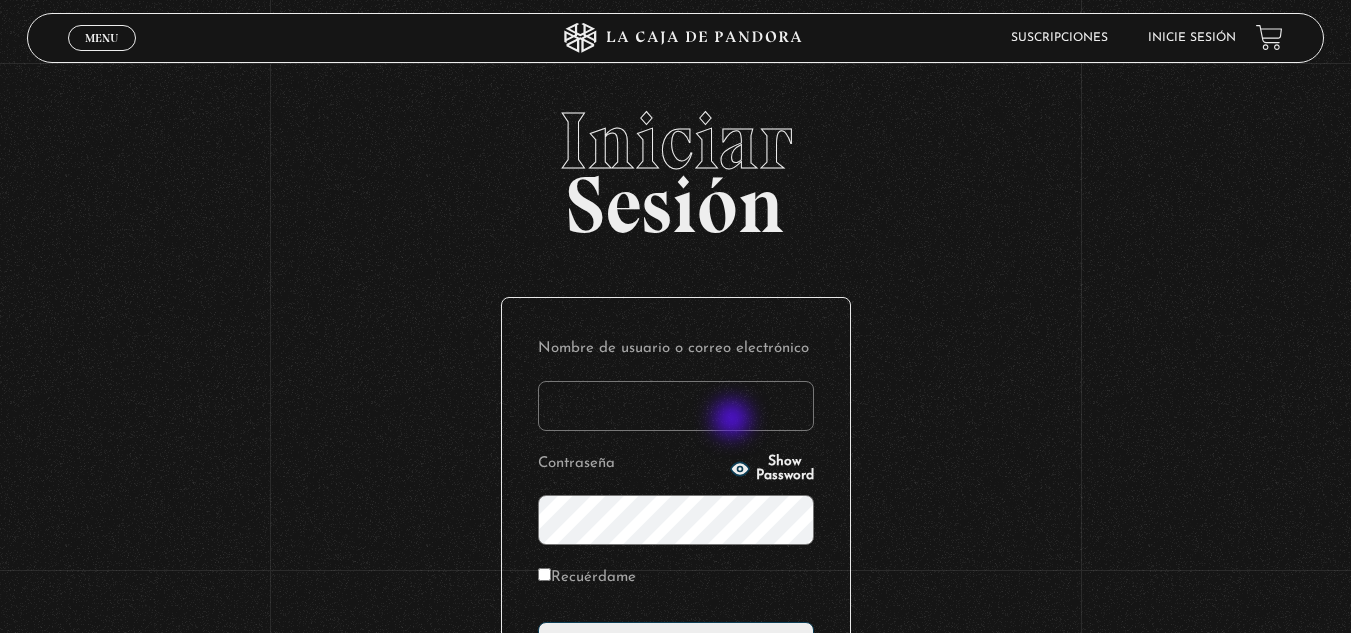 click on "Nombre de usuario o correo electrónico" at bounding box center (676, 406) 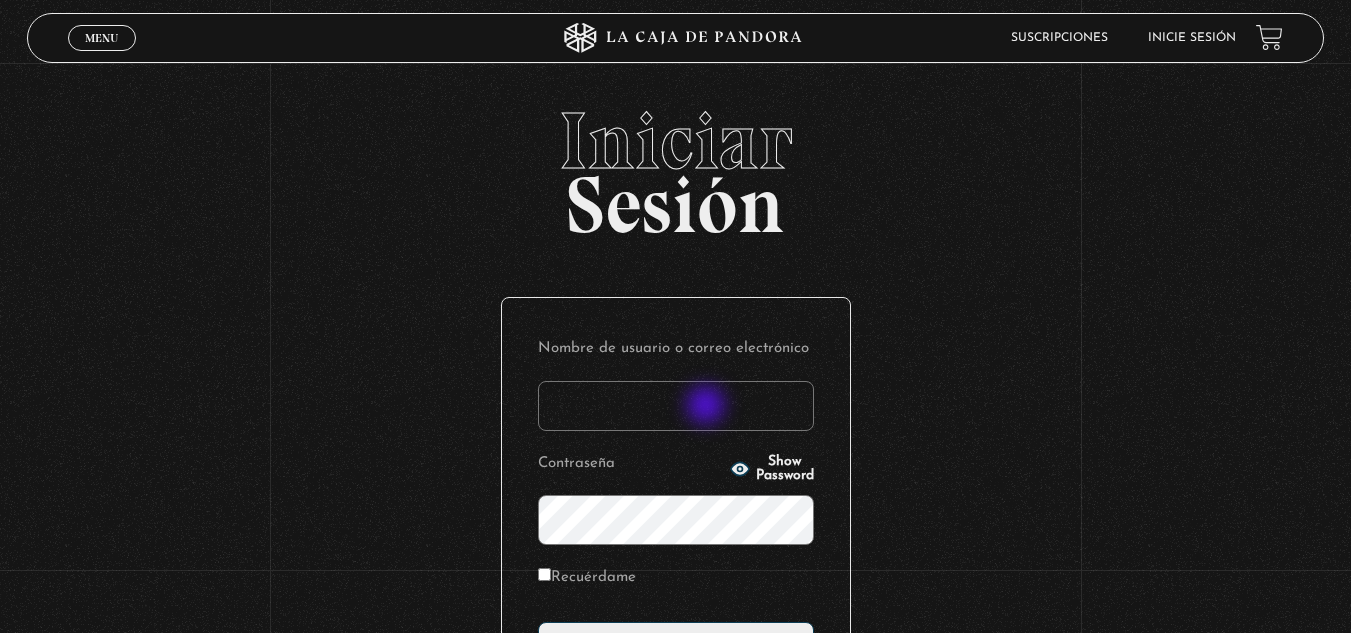 click on "Nombre de usuario o correo electrónico" at bounding box center (676, 406) 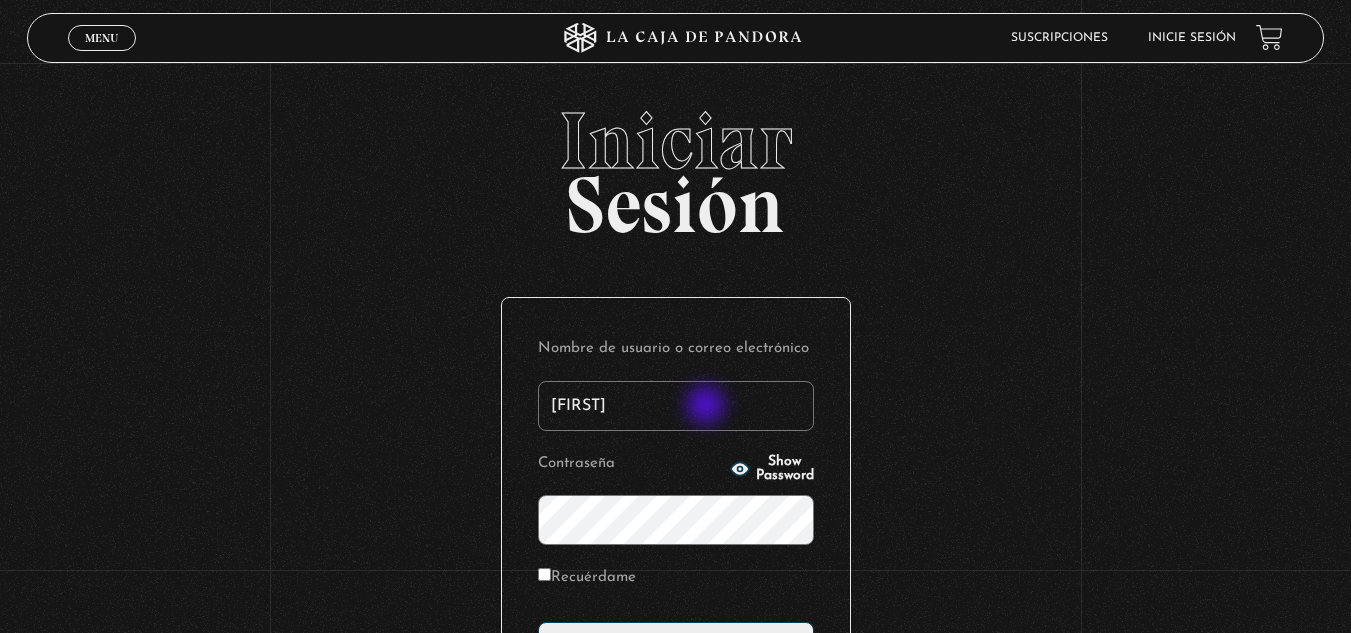 type on "Glenda" 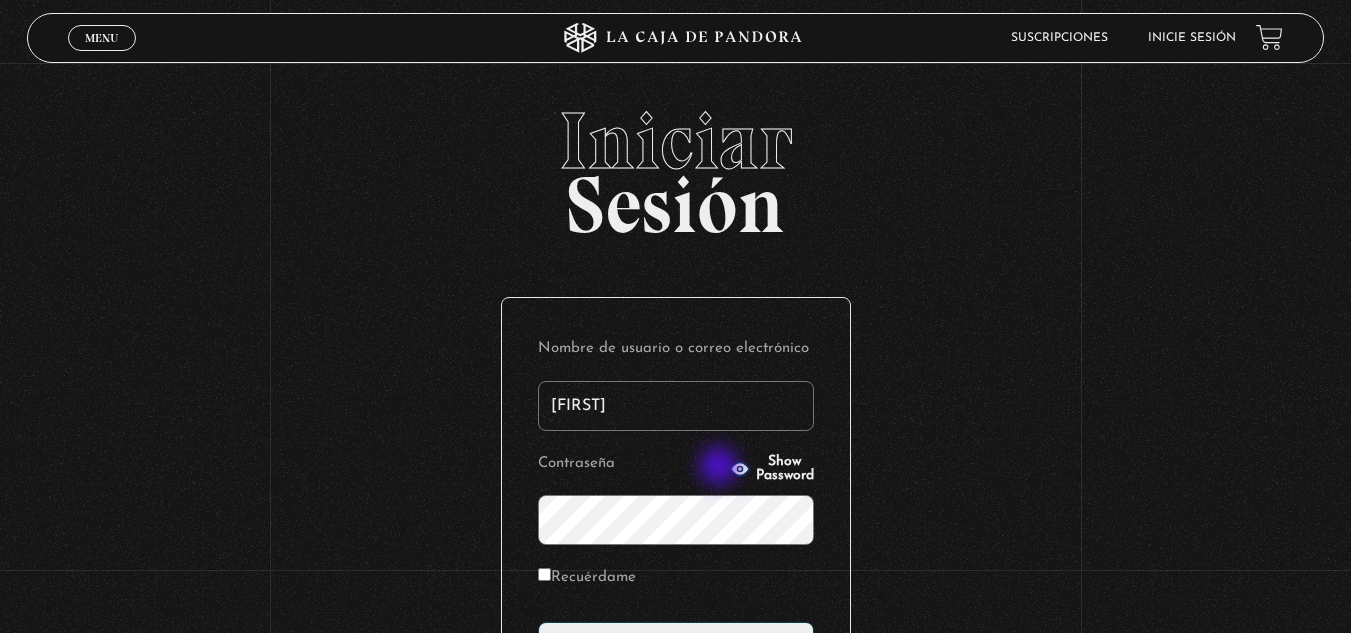 click 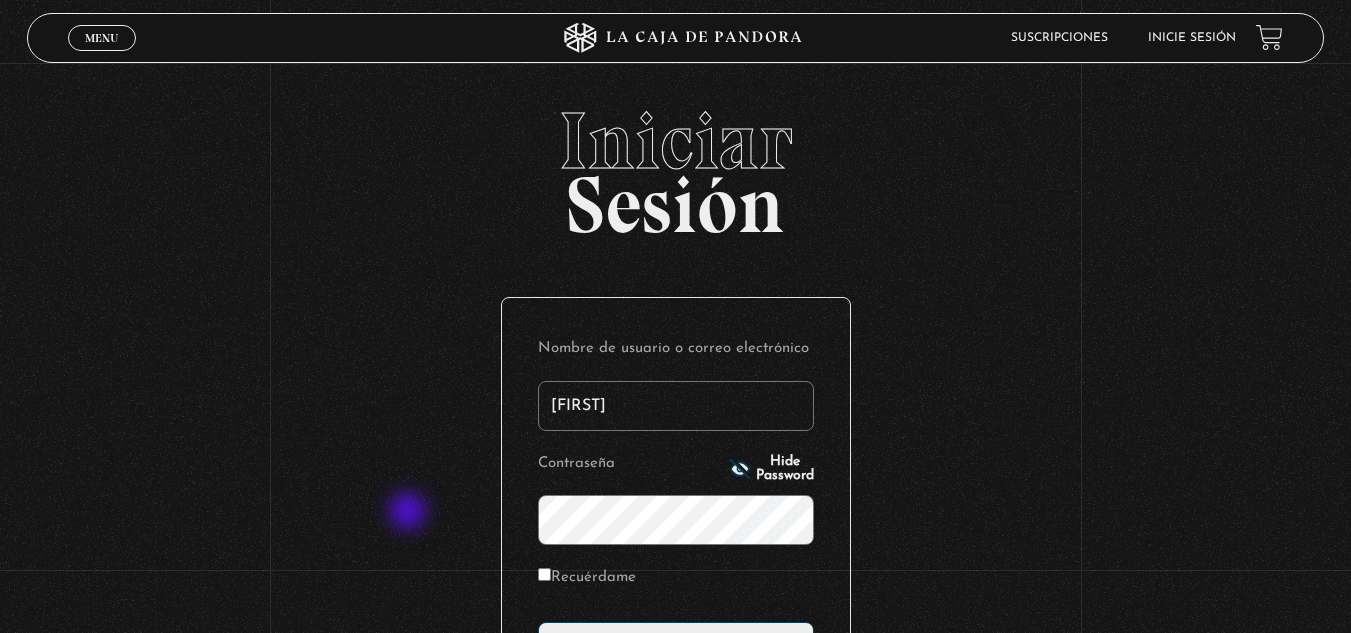 click on "Iniciar Sesión   Nombre de usuario o correo electrónico   Glenda   Contraseña                 Hide Password    Recuérdame   Acceder         Lost Password?" at bounding box center [675, 484] 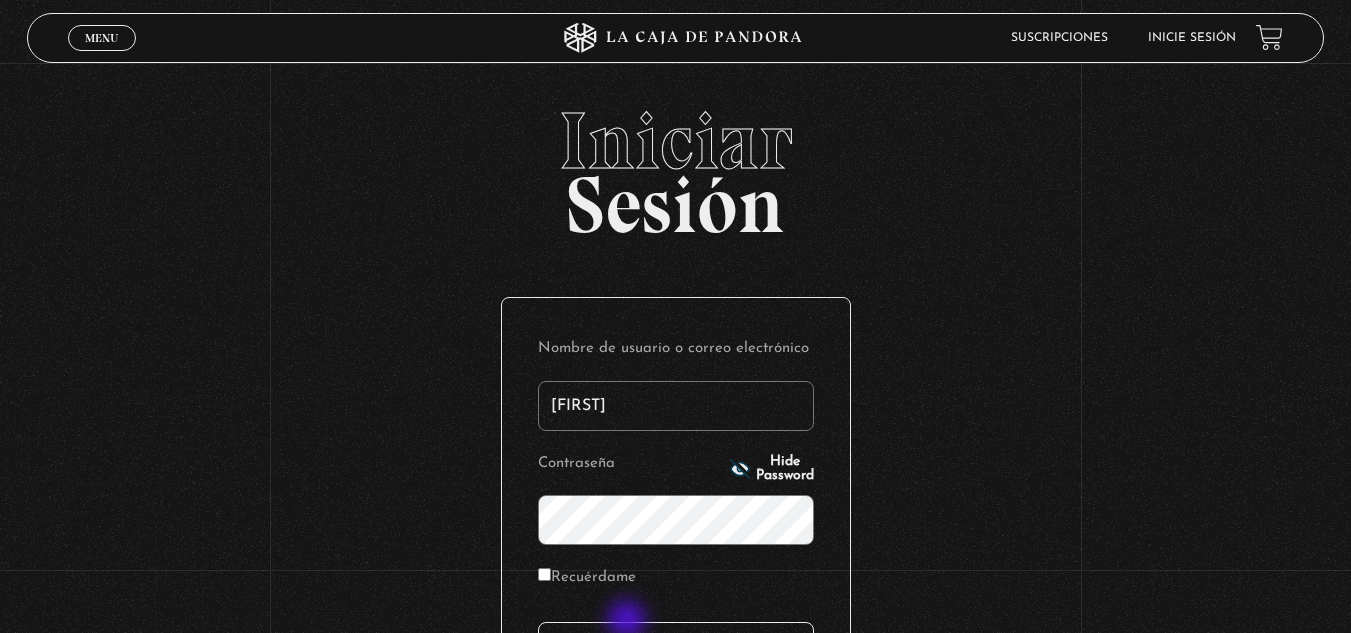 click on "Acceder" at bounding box center (676, 647) 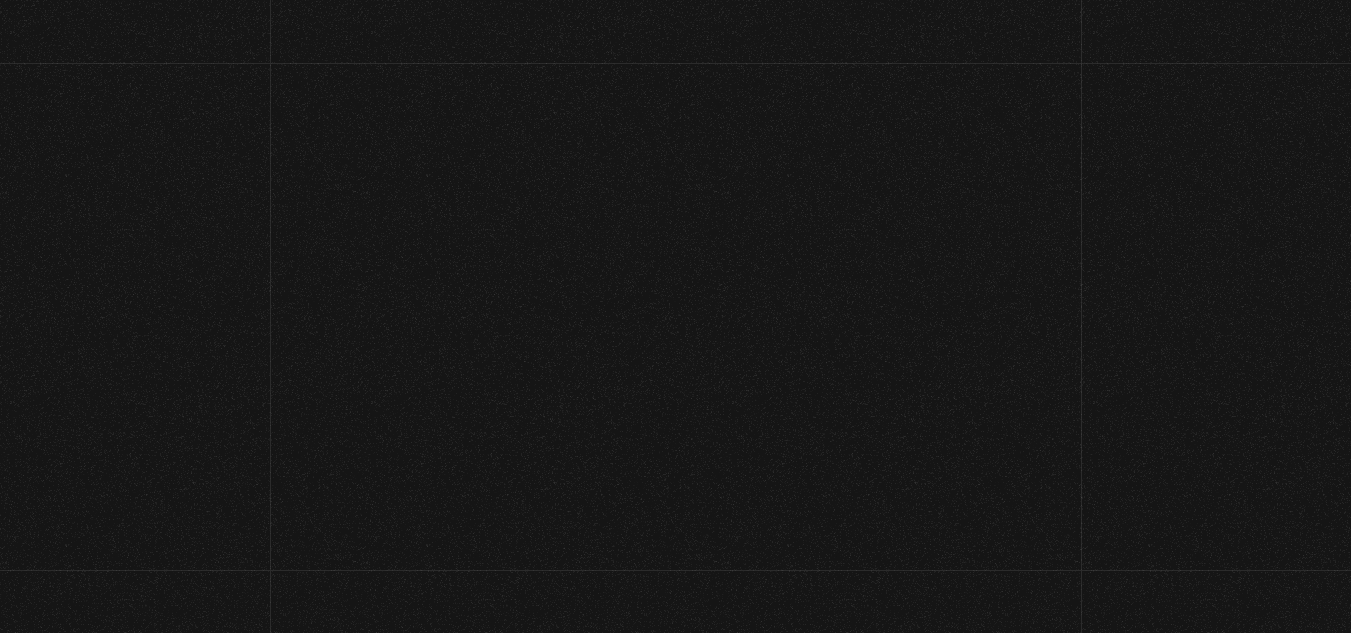 scroll, scrollTop: 0, scrollLeft: 0, axis: both 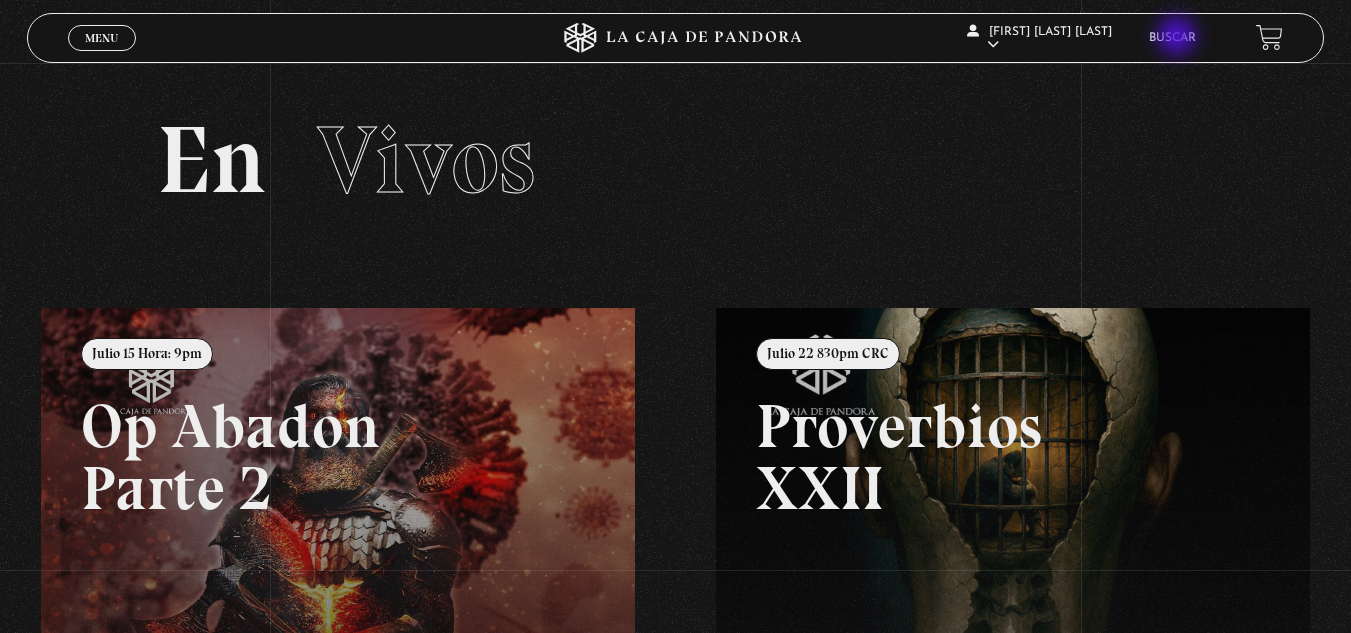 click on "Buscar" at bounding box center [1172, 38] 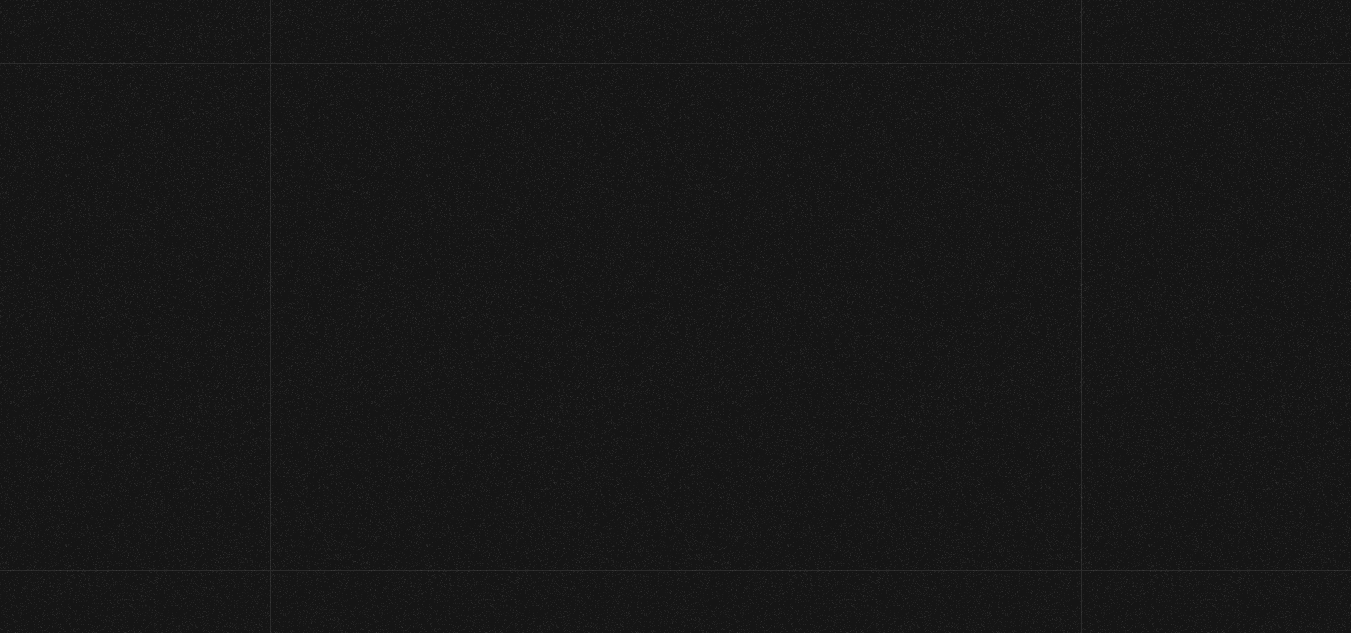 scroll, scrollTop: 0, scrollLeft: 0, axis: both 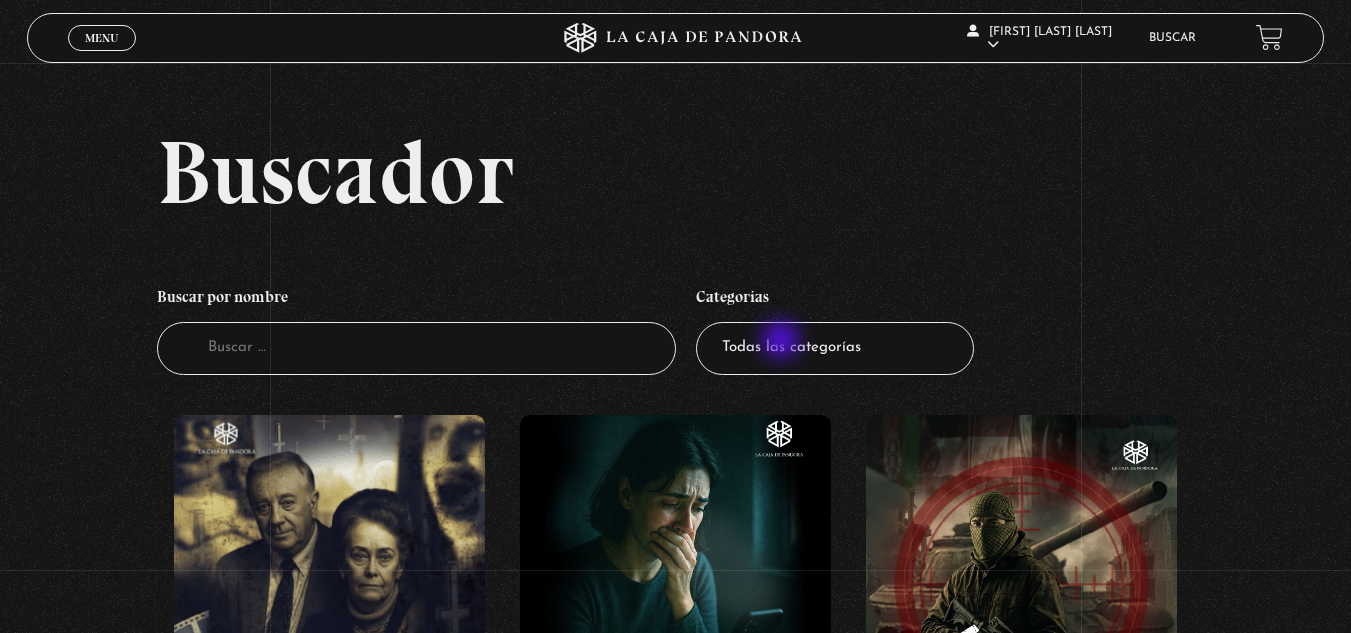 click on "Todas las categorías
11:11 Humanitario  (1)
Amo los Lunes  (2)
Análisis de series y películas  (23)
Asesinos Seriales  (2)
Centinelas  (113)
Charlas  (7)
Entrevistas  (7)
Hacktivismo  (5)
Mercado  (1)
Mundo Espiritual  (20)
Nuevo Orden Mundial NWO  (78)
Pandora Bio  (24)
Pandora Prepper  (23)
Pandora Tour  (3)
Paranormal  (11)
Pastelería  (1)
Peligros en la web  (4)
Regulares  (1)
Teorías de Conspiración  (7)" at bounding box center (835, 348) 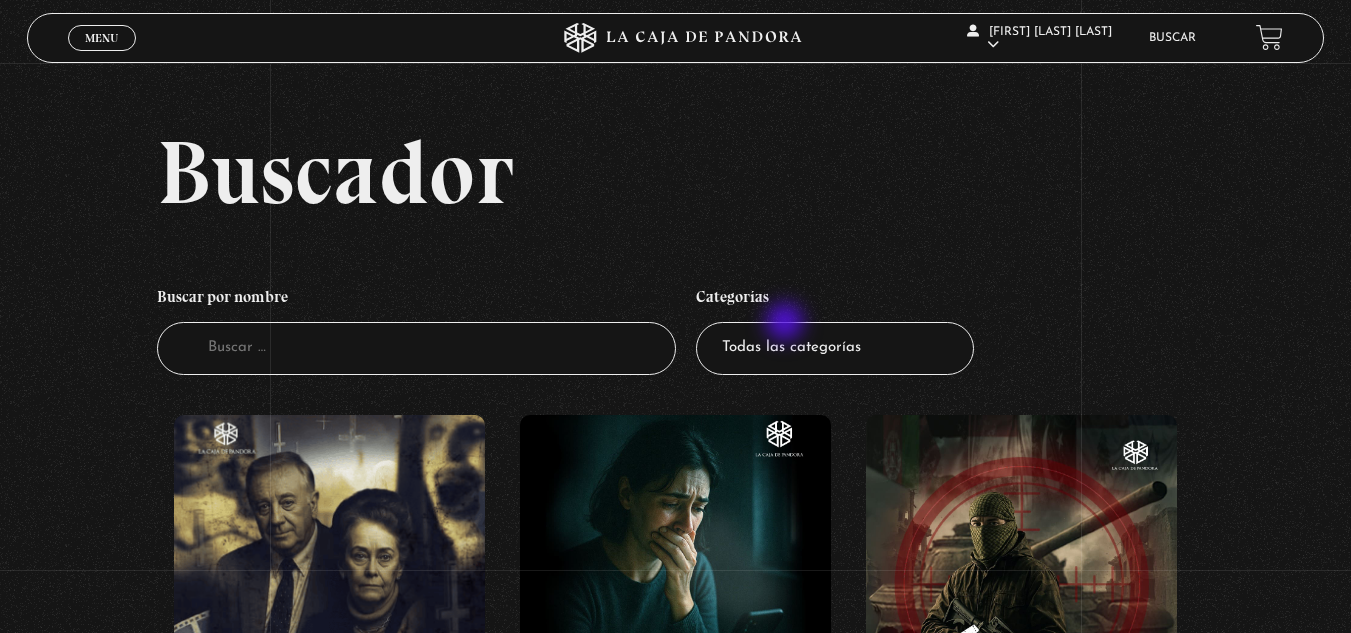 select on "entrevistas" 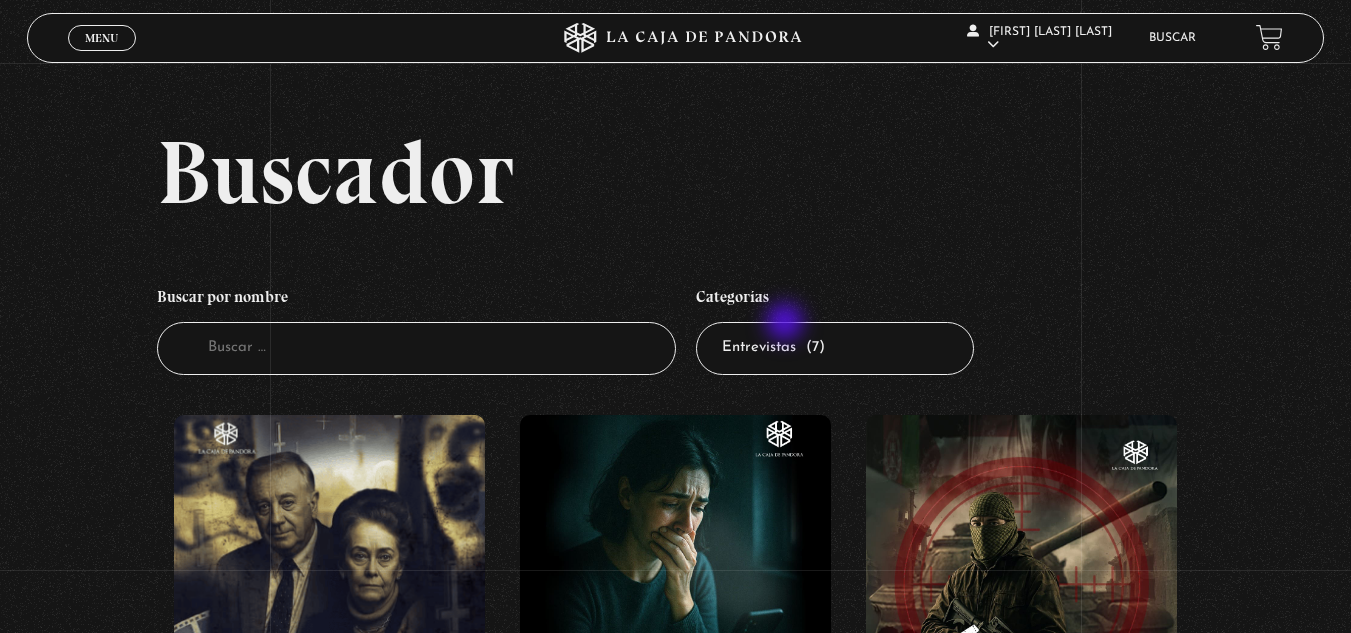 click on "Todas las categorías
11:11 Humanitario  (1)
Amo los Lunes  (2)
Análisis de series y películas  (23)
Asesinos Seriales  (2)
Centinelas  (113)
Charlas  (7)
Entrevistas  (7)
Hacktivismo  (5)
Mercado  (1)
Mundo Espiritual  (20)
Nuevo Orden Mundial NWO  (78)
Pandora Bio  (24)
Pandora Prepper  (23)
Pandora Tour  (3)
Paranormal  (11)
Pastelería  (1)
Peligros en la web  (4)
Regulares  (1)
Teorías de Conspiración  (7)" at bounding box center (835, 348) 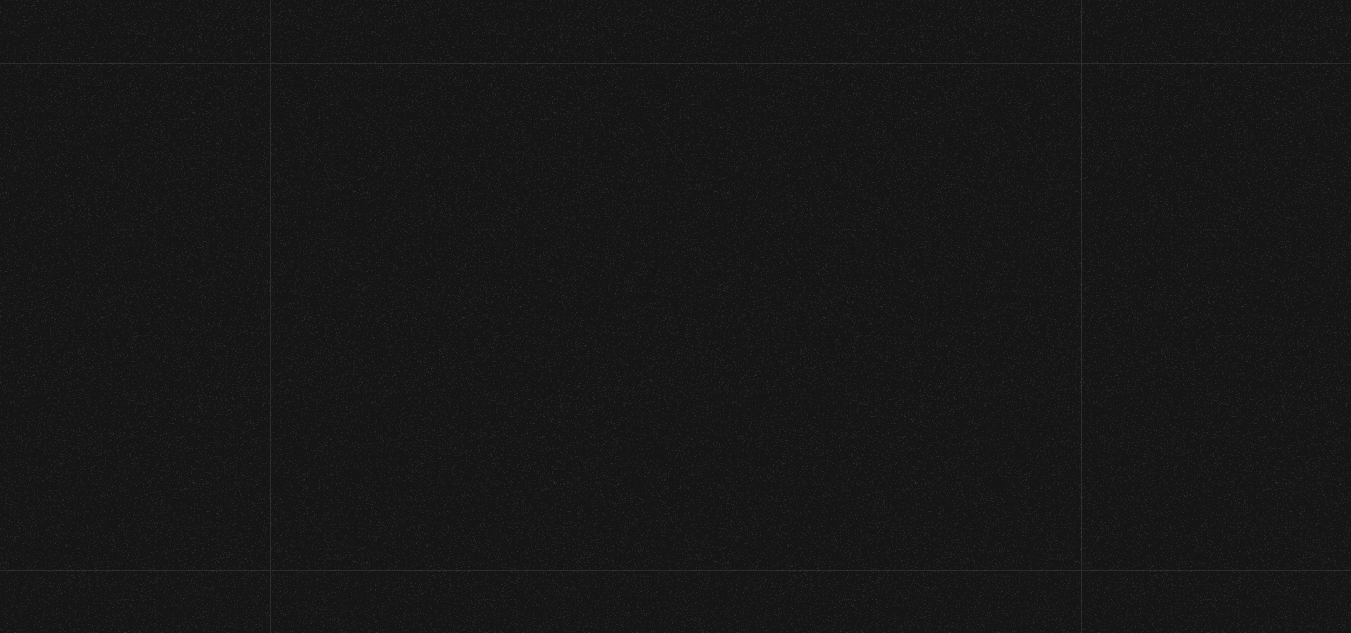 scroll, scrollTop: 0, scrollLeft: 0, axis: both 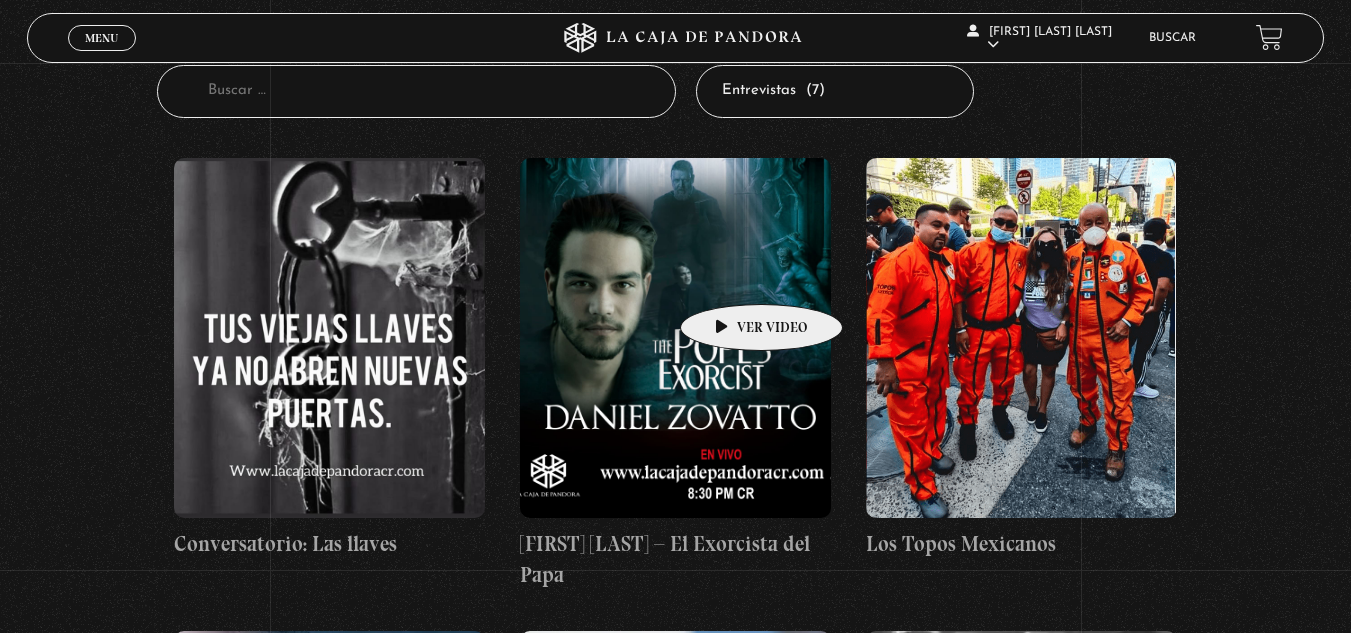 click at bounding box center (675, 338) 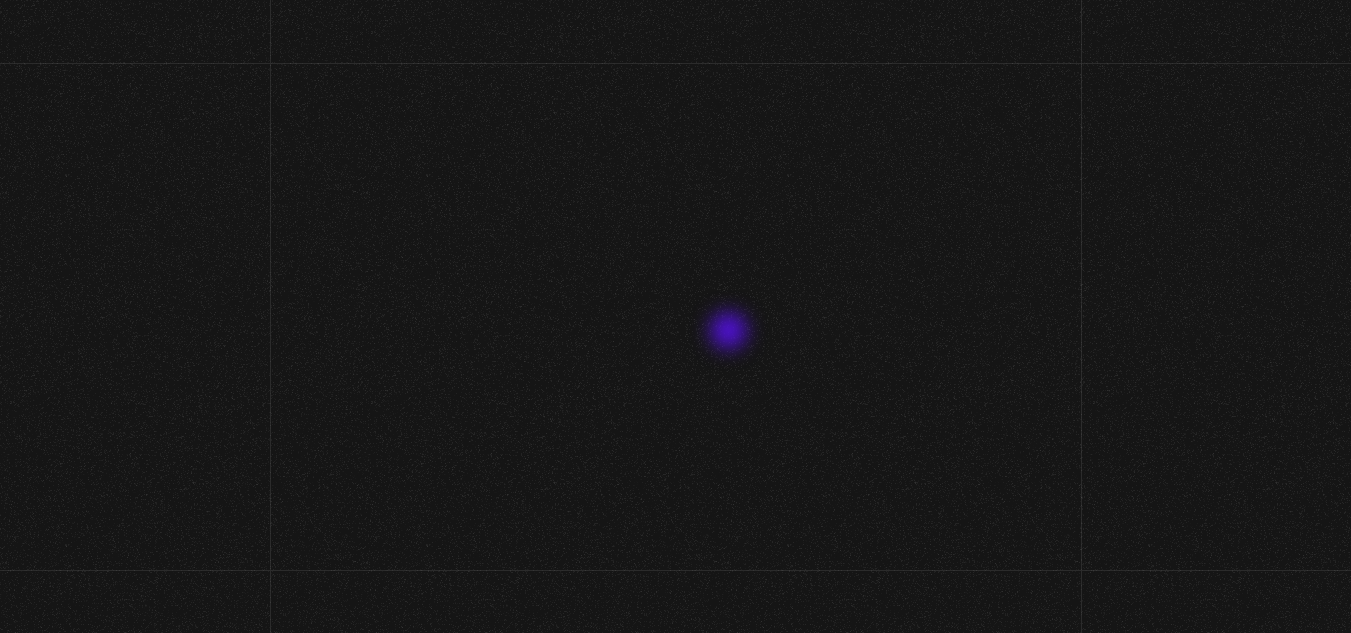 scroll, scrollTop: 0, scrollLeft: 0, axis: both 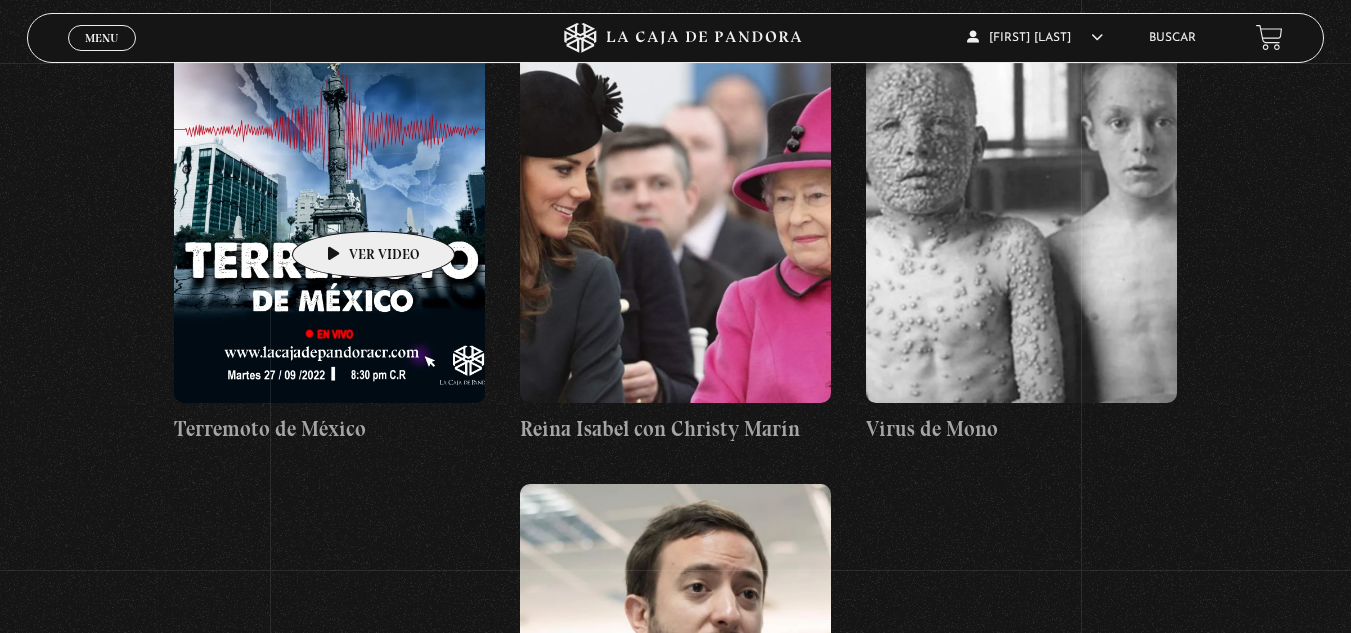 click at bounding box center [329, 223] 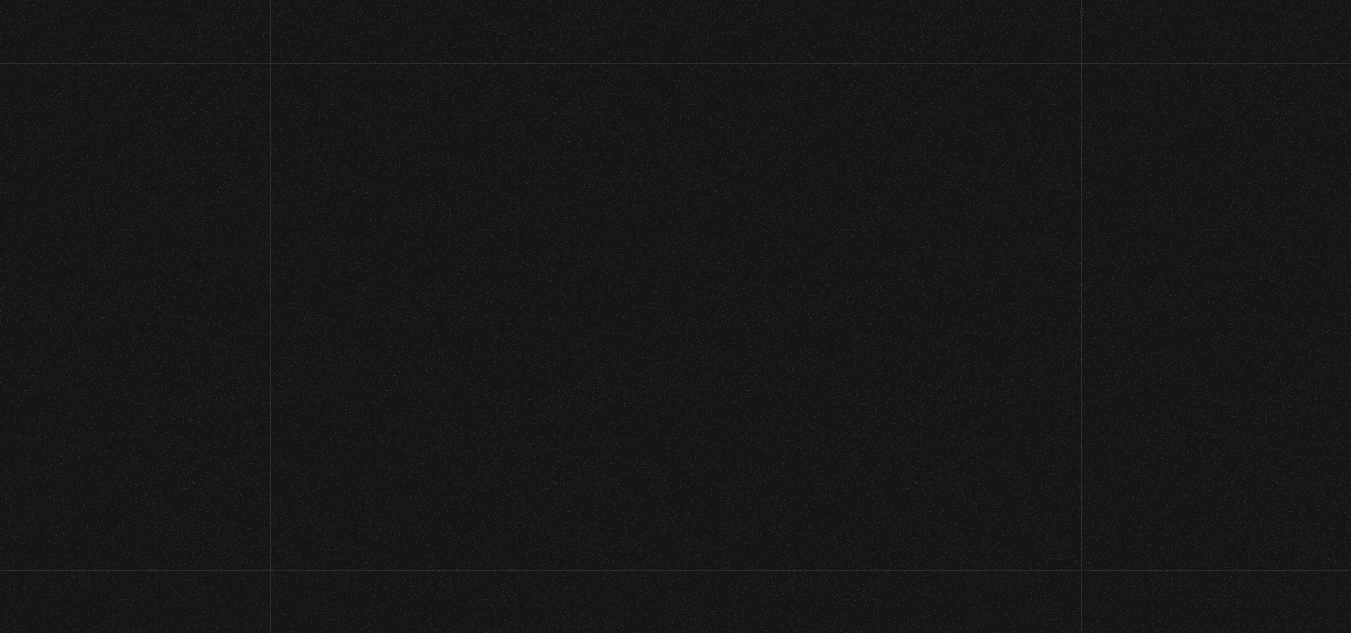 scroll, scrollTop: 0, scrollLeft: 0, axis: both 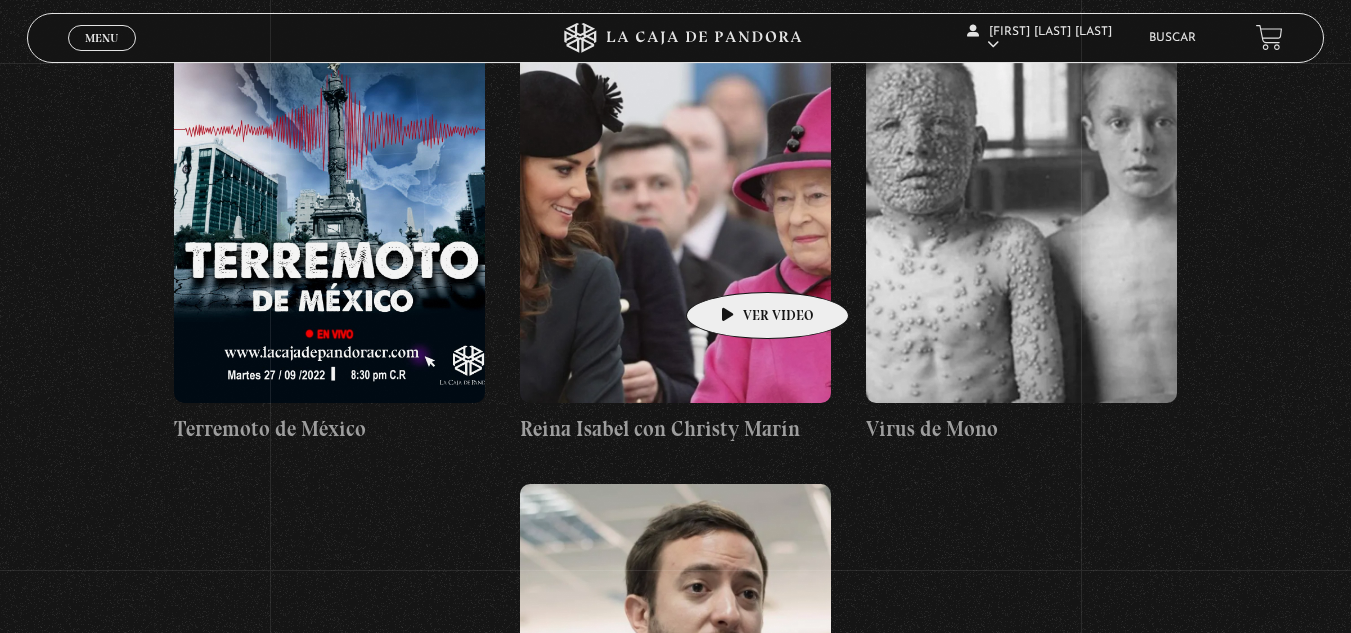 click at bounding box center (675, 223) 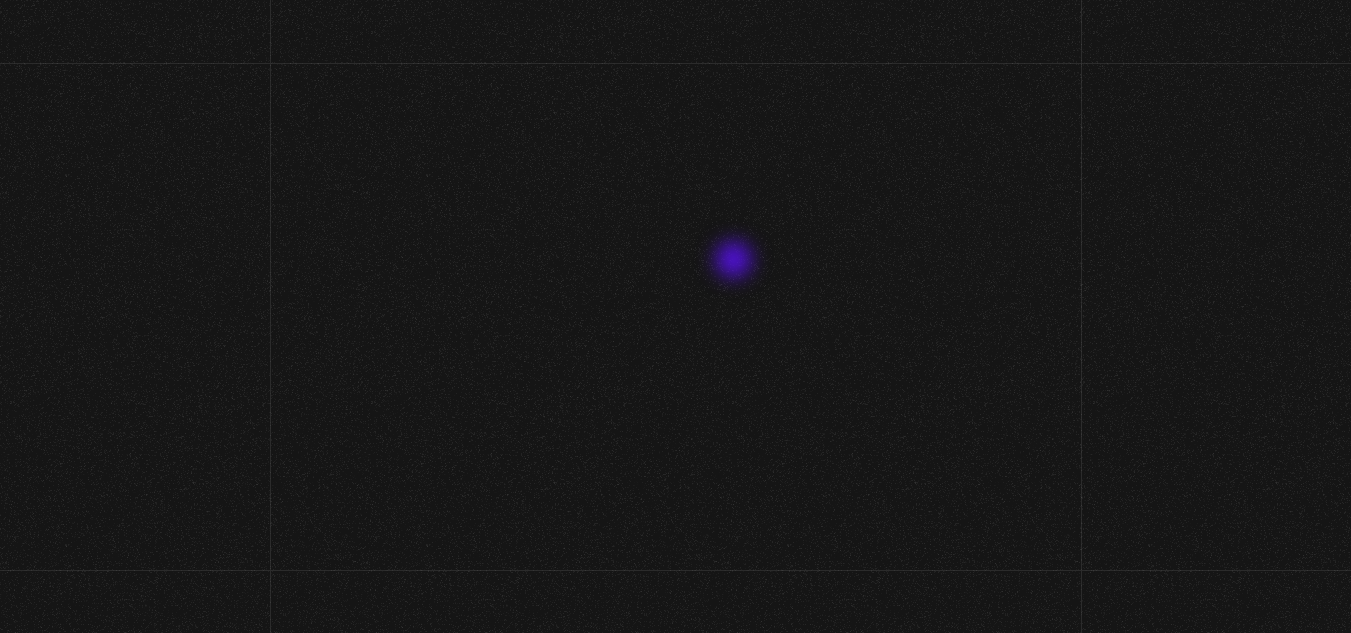 scroll, scrollTop: 0, scrollLeft: 0, axis: both 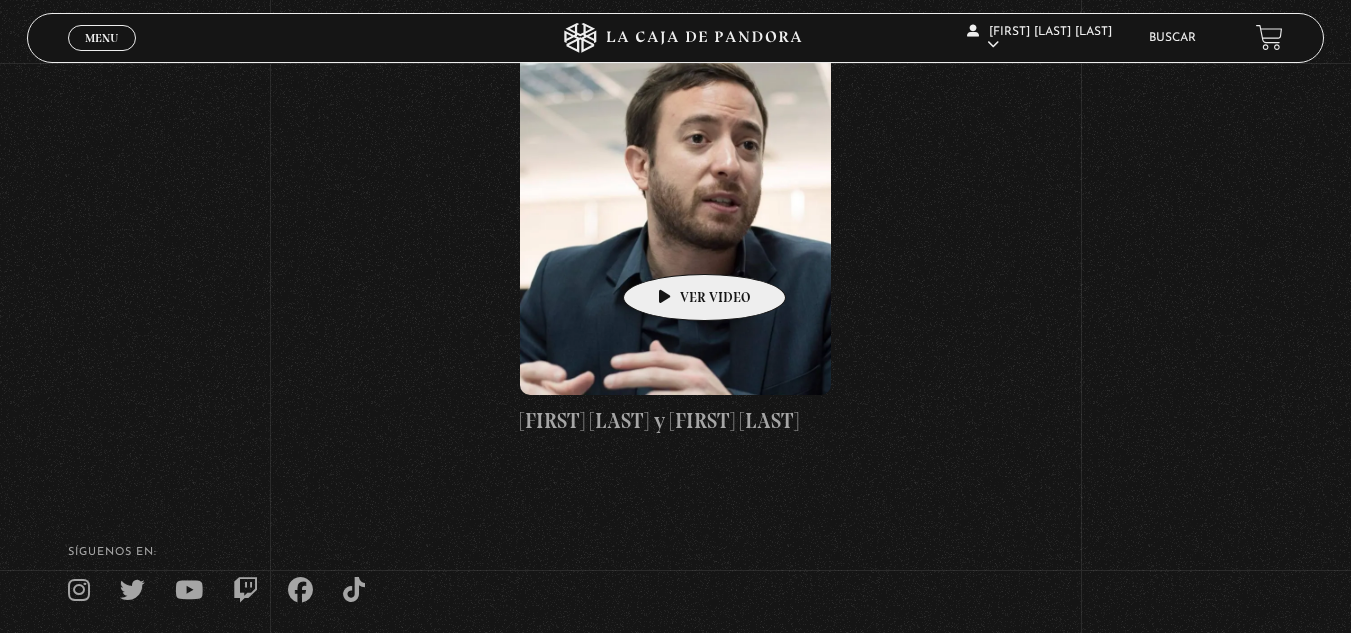 click at bounding box center (675, 215) 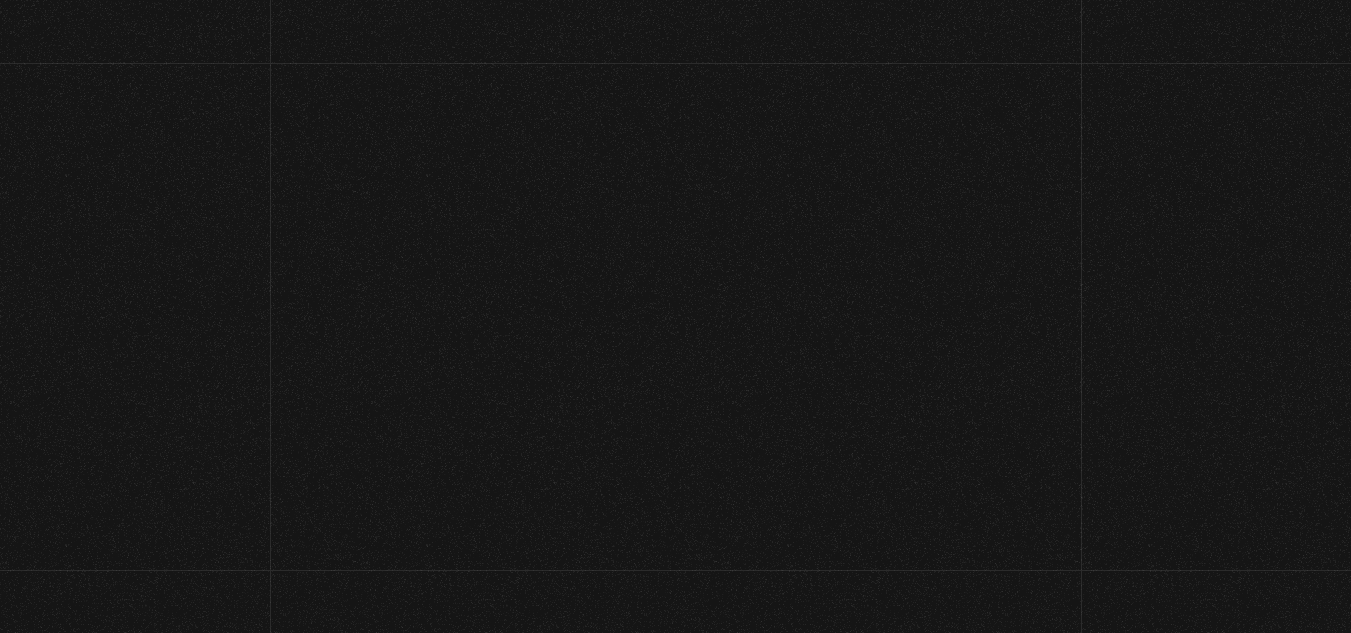 scroll, scrollTop: 0, scrollLeft: 0, axis: both 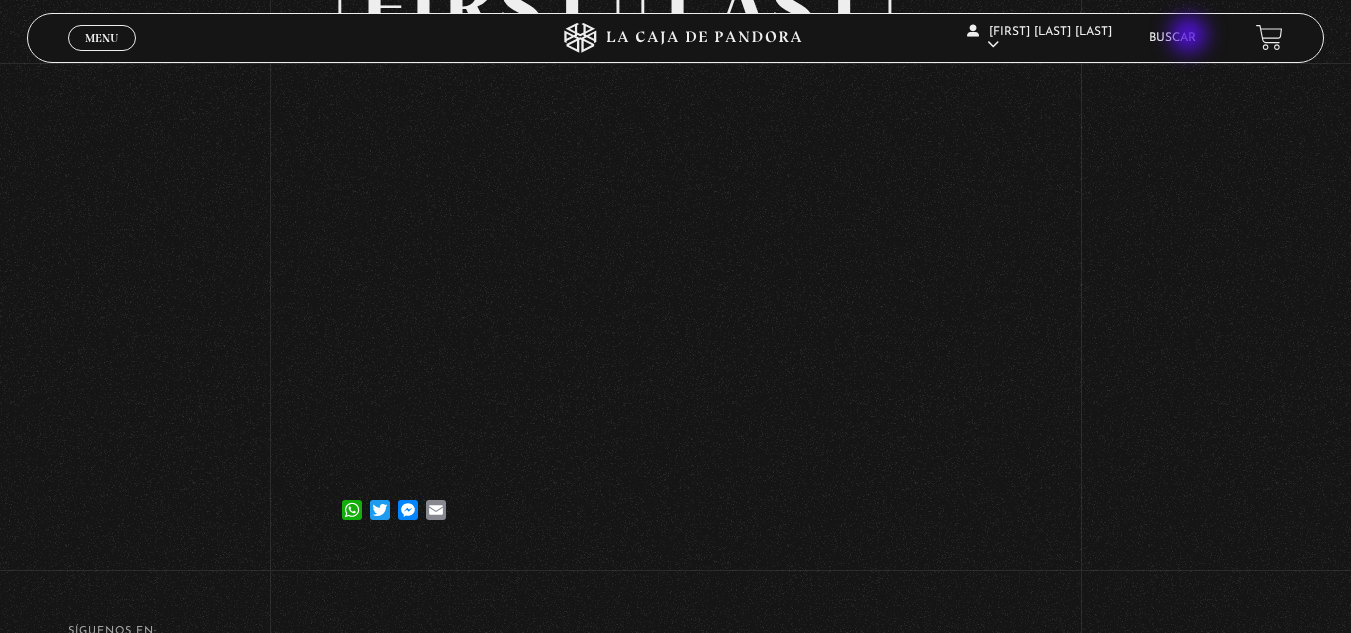 click on "Buscar" at bounding box center [1172, 38] 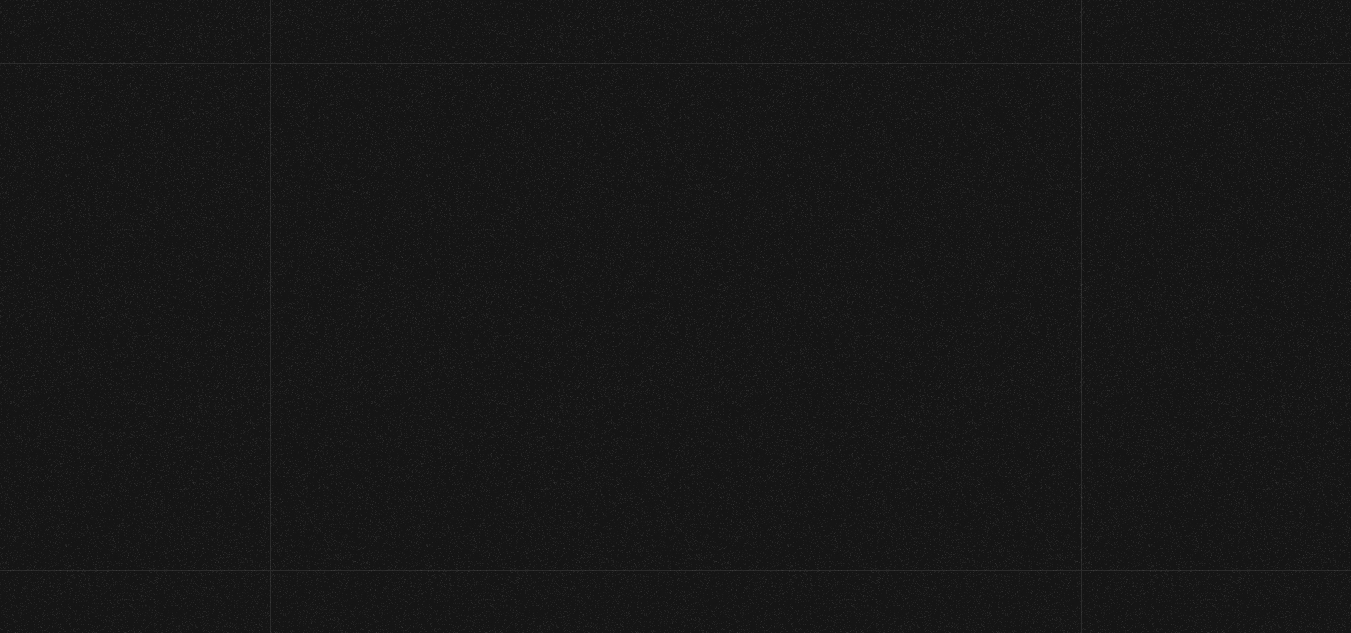 scroll, scrollTop: 0, scrollLeft: 0, axis: both 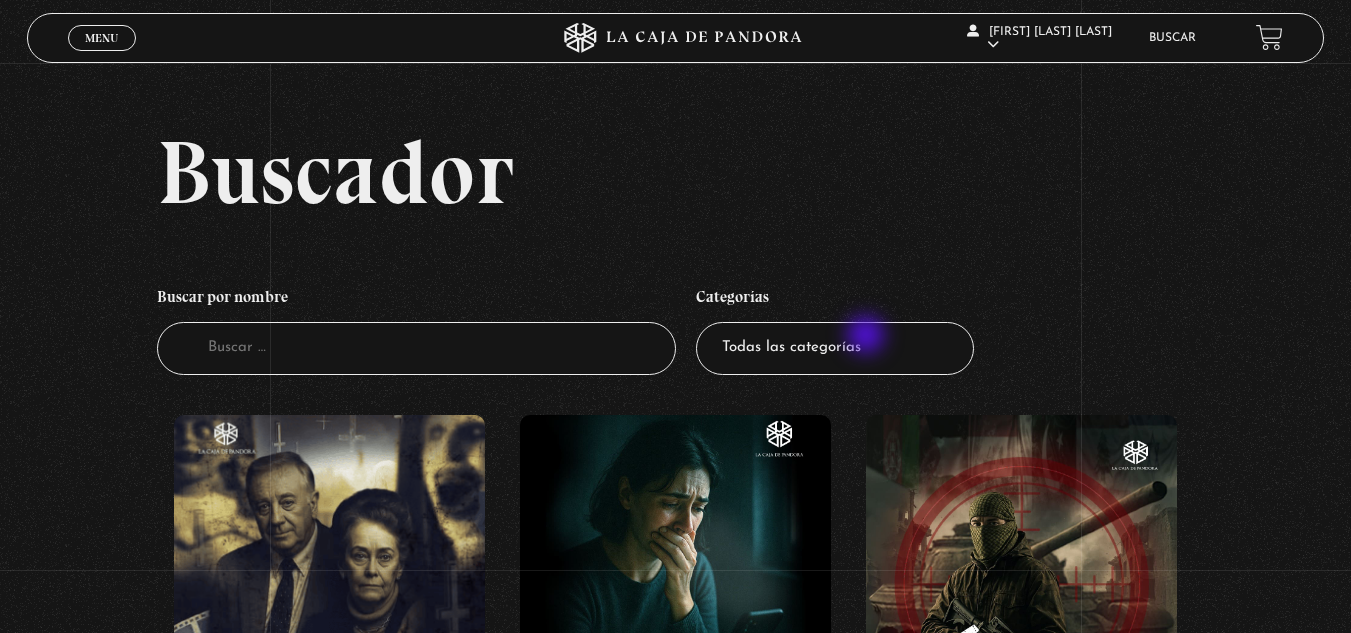 click on "Todas las categorías
11:11 Humanitario  (1)
Amo los Lunes  (2)
Análisis de series y películas  (23)
Asesinos Seriales  (2)
Centinelas  (113)
Charlas  (7)
Entrevistas  (7)
Hacktivismo  (5)
Mercado  (1)
Mundo Espiritual  (20)
Nuevo Orden Mundial NWO  (78)
Pandora Bio  (24)
Pandora Prepper  (23)
Pandora Tour  (3)
Paranormal  (11)
Pastelería  (1)
Peligros en la web  (4)
Regulares  (1)
Teorías de Conspiración  (7)" at bounding box center (835, 348) 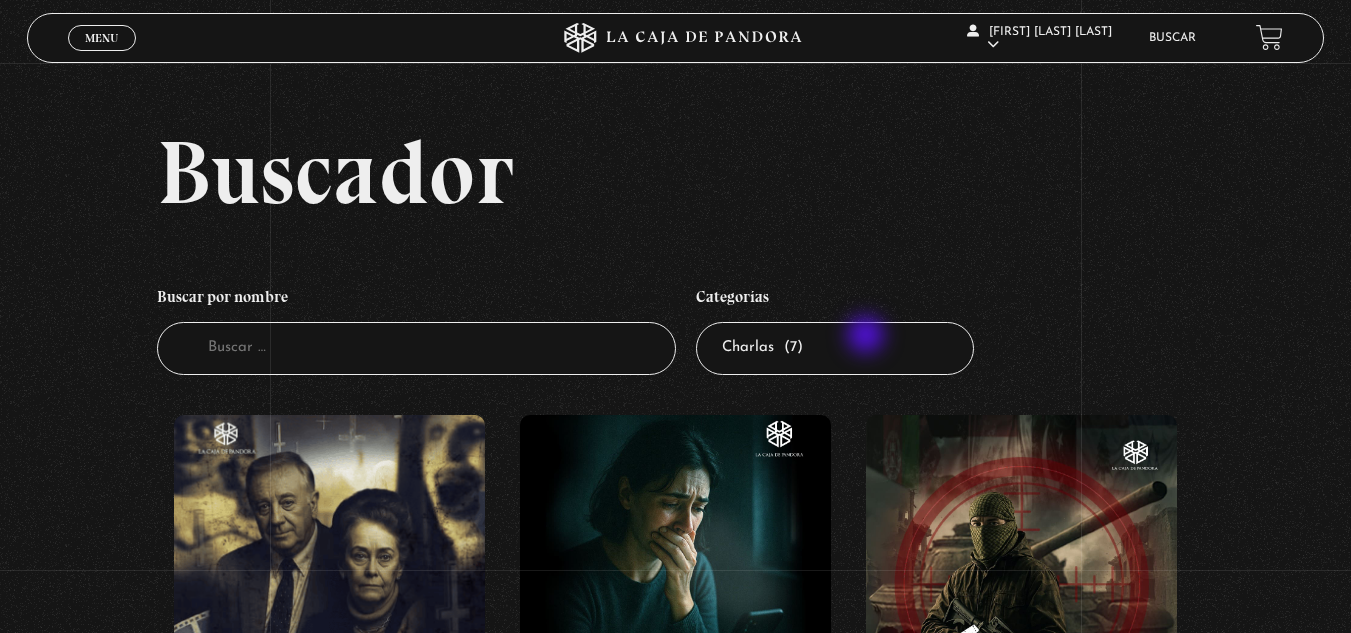 click on "Todas las categorías
11:11 Humanitario  (1)
Amo los Lunes  (2)
Análisis de series y películas  (23)
Asesinos Seriales  (2)
Centinelas  (113)
Charlas  (7)
Entrevistas  (7)
Hacktivismo  (5)
Mercado  (1)
Mundo Espiritual  (20)
Nuevo Orden Mundial NWO  (78)
Pandora Bio  (24)
Pandora Prepper  (23)
Pandora Tour  (3)
Paranormal  (11)
Pastelería  (1)
Peligros en la web  (4)
Regulares  (1)
Teorías de Conspiración  (7)" at bounding box center [835, 348] 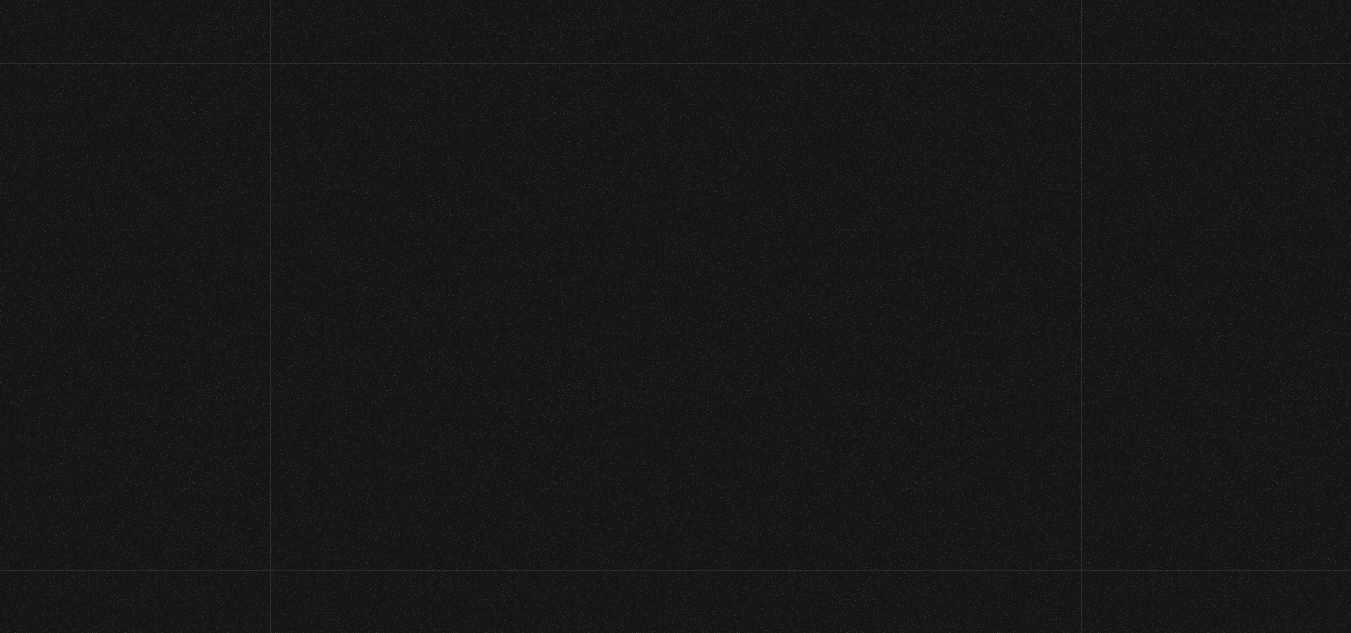 scroll, scrollTop: 0, scrollLeft: 0, axis: both 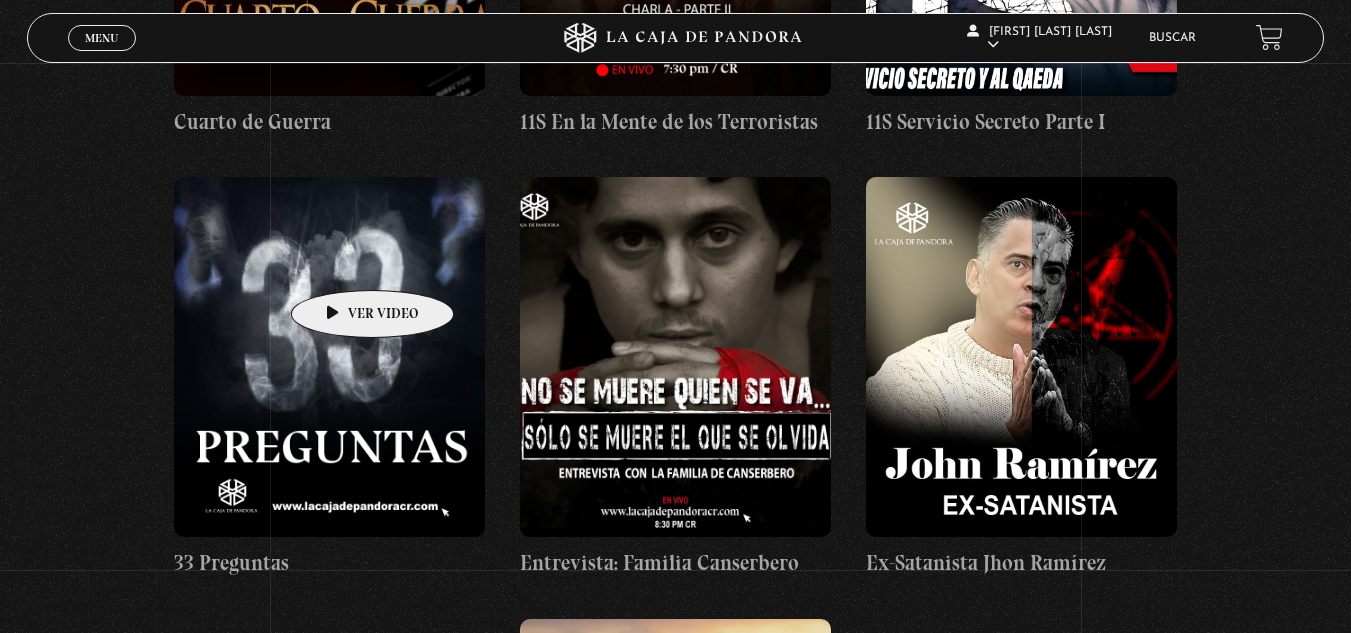 click at bounding box center (329, 357) 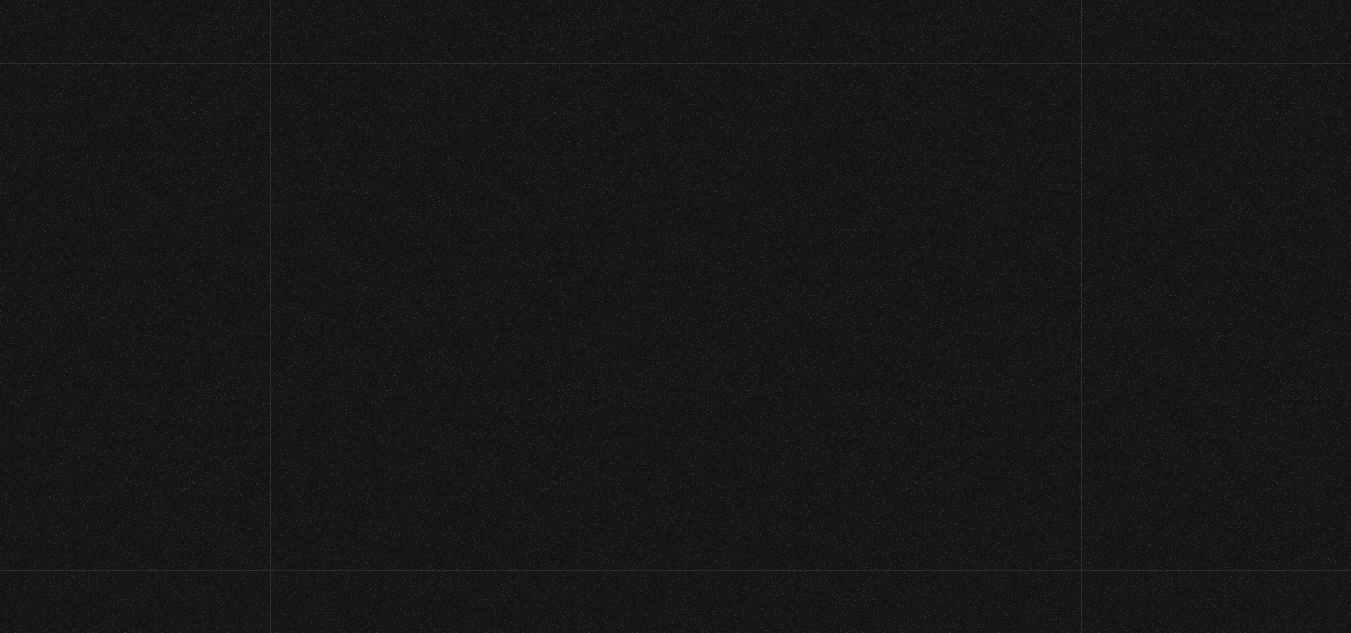 scroll, scrollTop: 0, scrollLeft: 0, axis: both 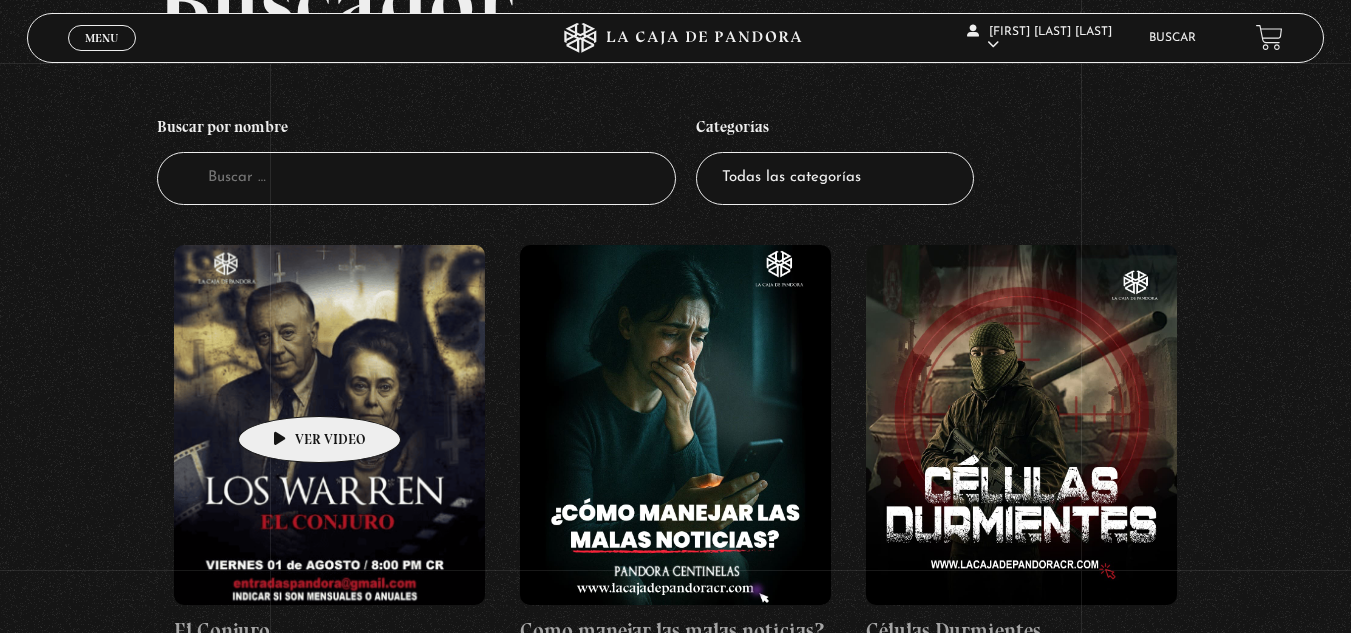 click at bounding box center (329, 425) 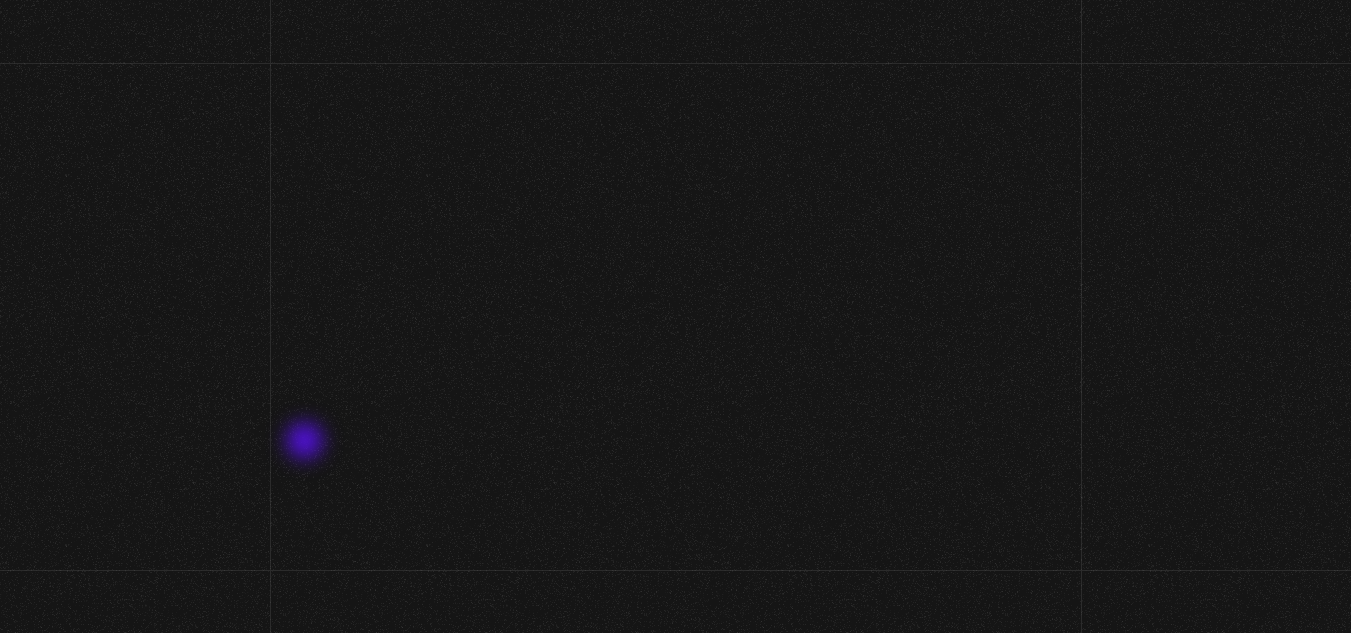 click on "Para acceder debe obtener una suscripción paga:
Obtener una suscripción
ó si ya tiene una:
Iniciar Sesión" at bounding box center (675, 368) 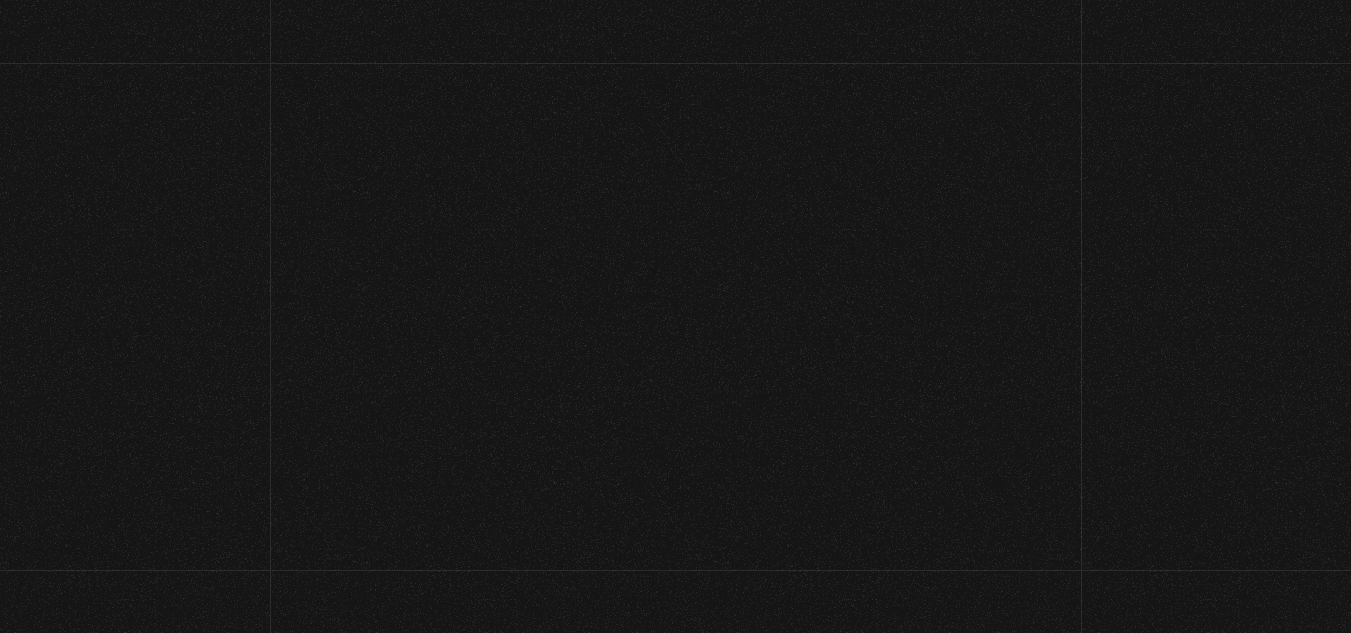 scroll, scrollTop: 179, scrollLeft: 0, axis: vertical 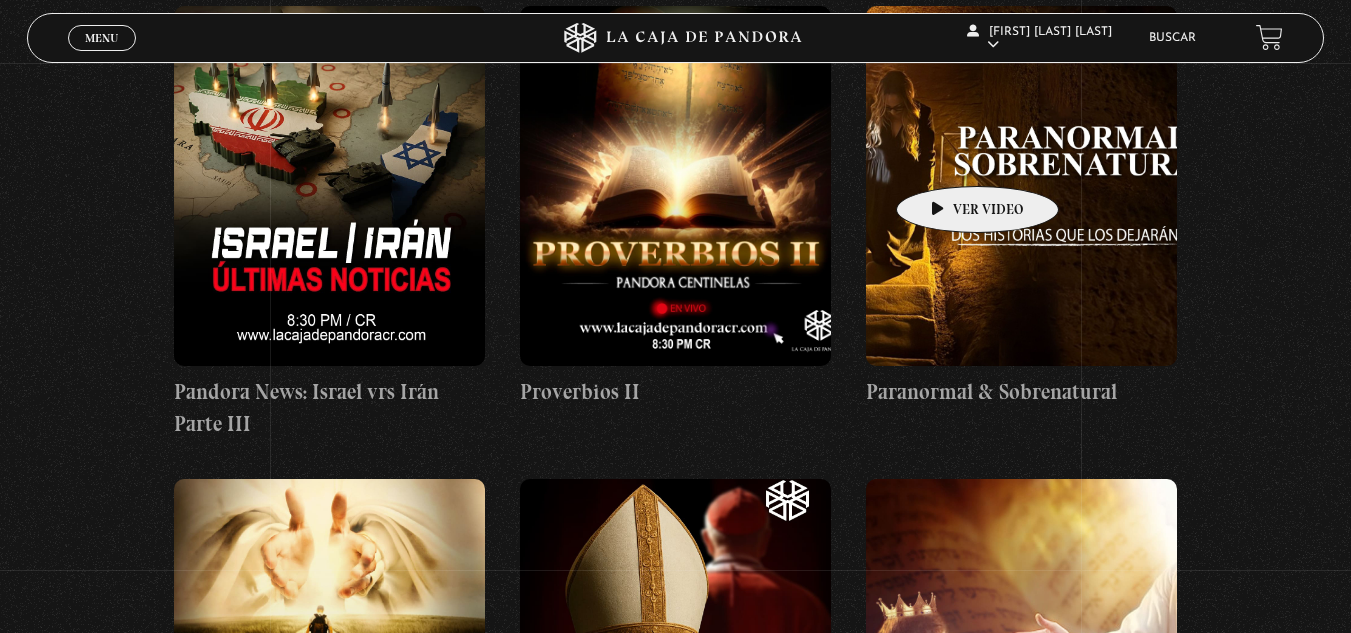 click at bounding box center [1021, 186] 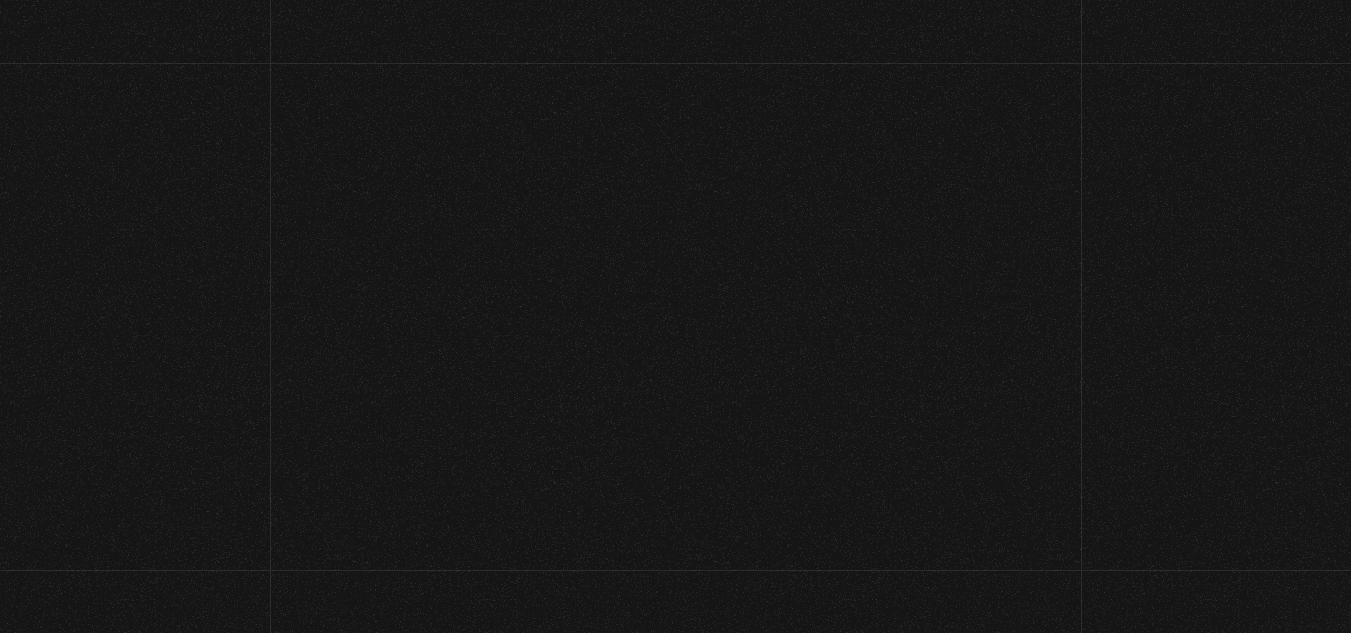 scroll, scrollTop: 0, scrollLeft: 0, axis: both 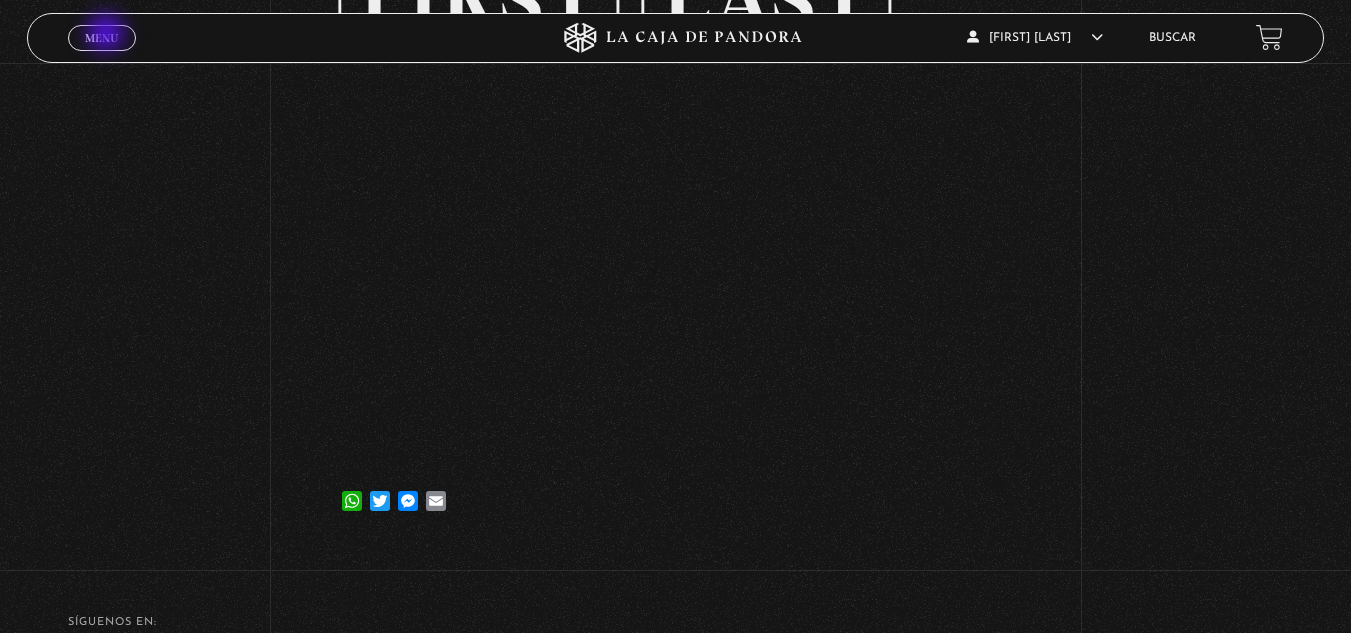 click on "Menu" at bounding box center [101, 38] 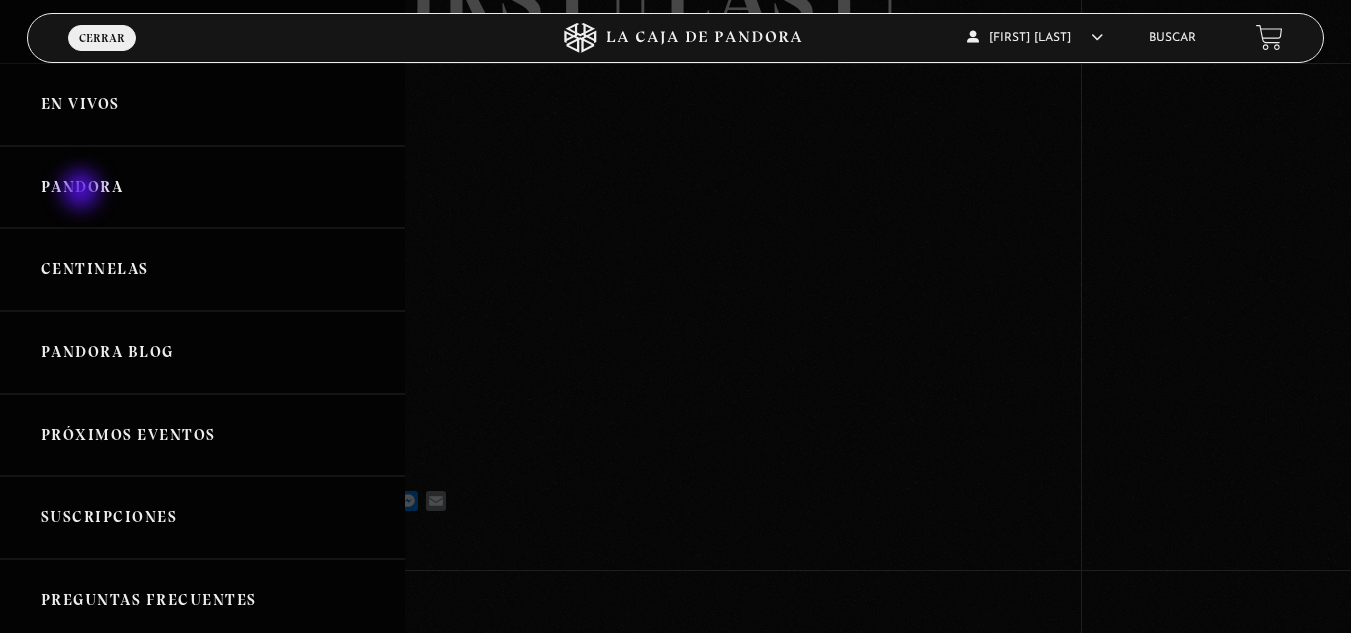 click on "Pandora" at bounding box center (202, 187) 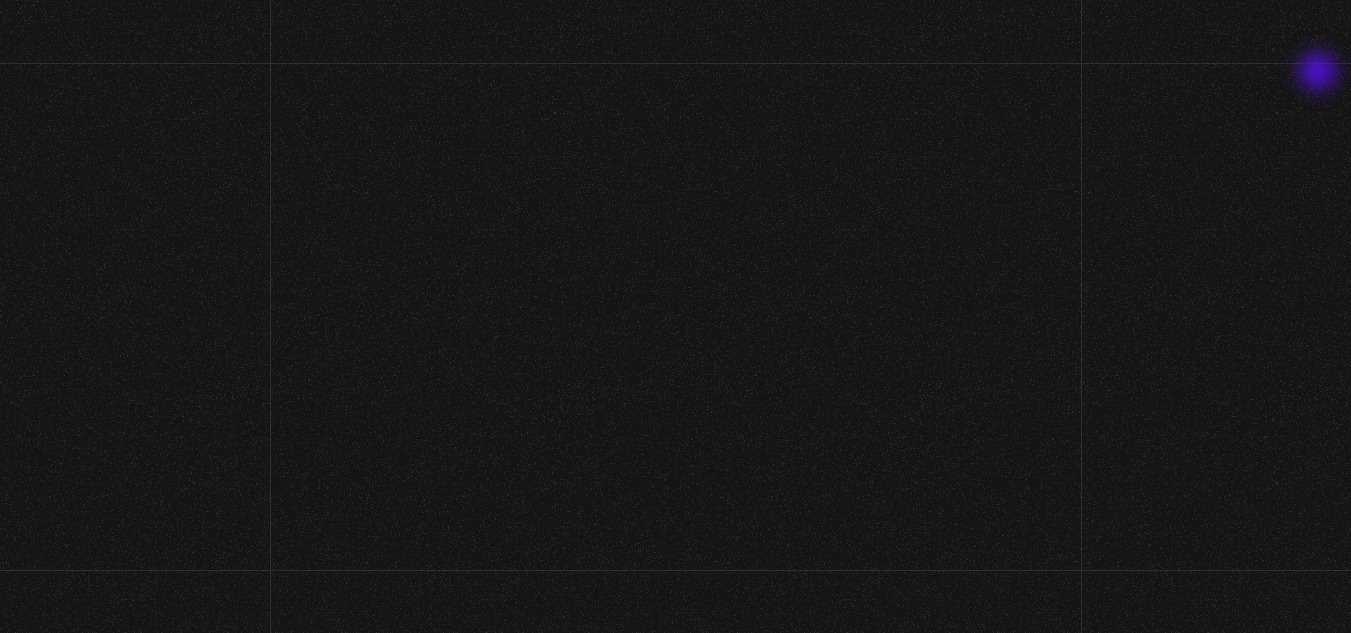 scroll, scrollTop: 0, scrollLeft: 0, axis: both 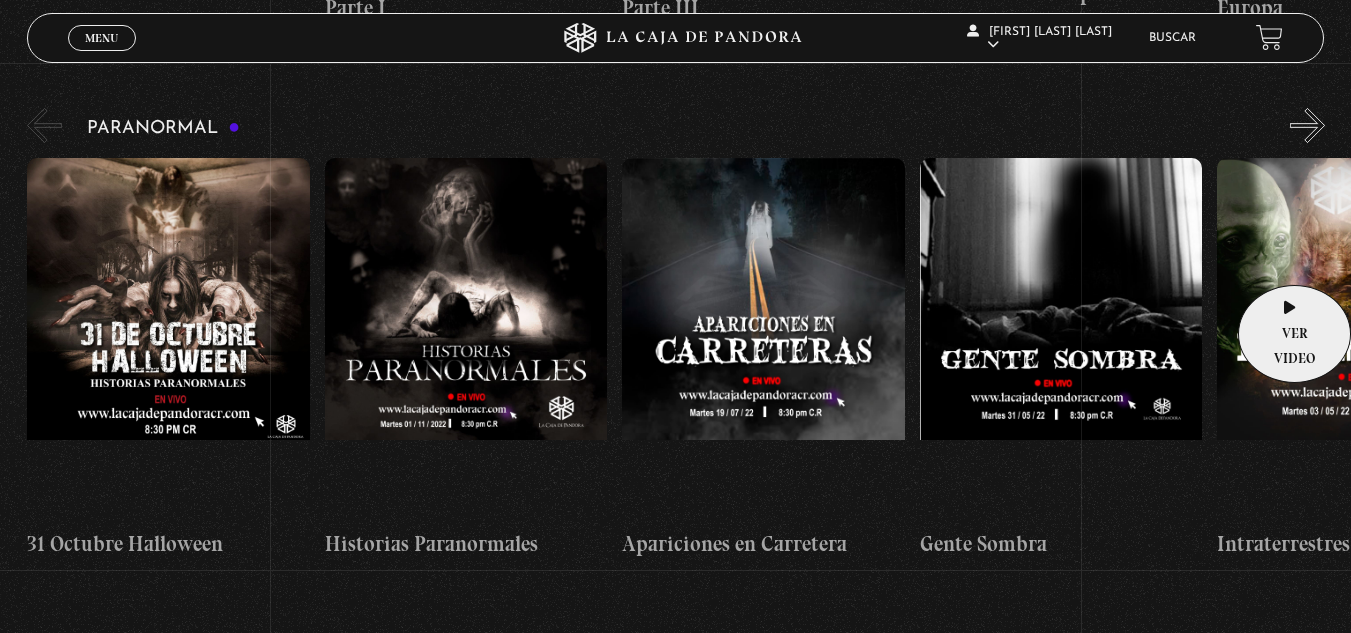 click at bounding box center (1358, 338) 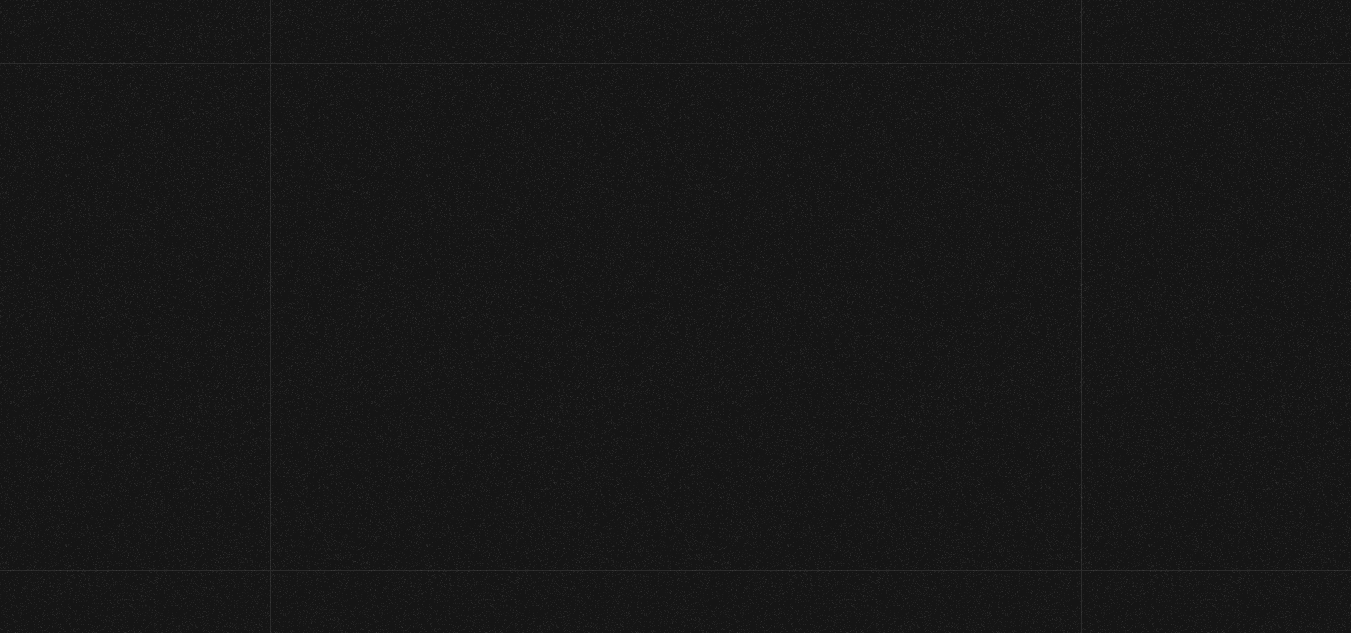 scroll, scrollTop: 0, scrollLeft: 0, axis: both 